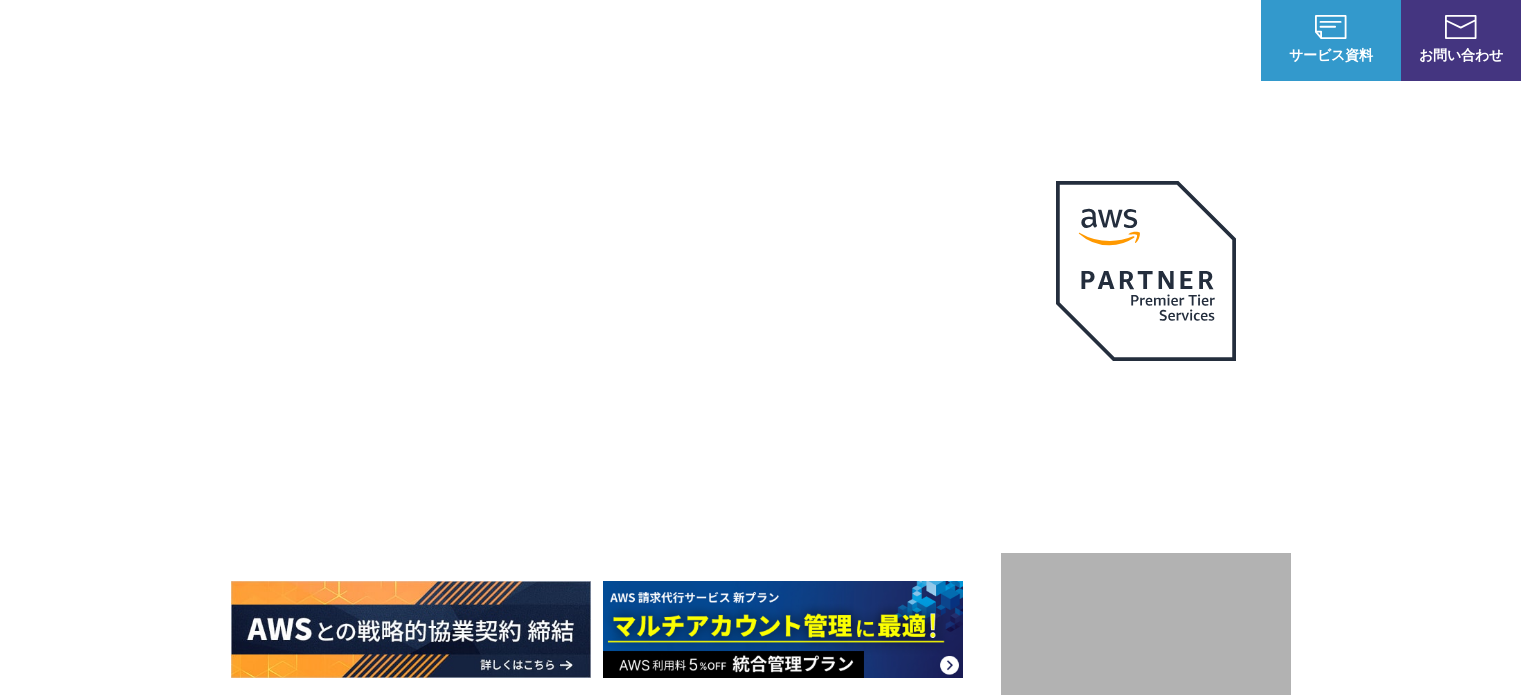 scroll, scrollTop: 0, scrollLeft: 0, axis: both 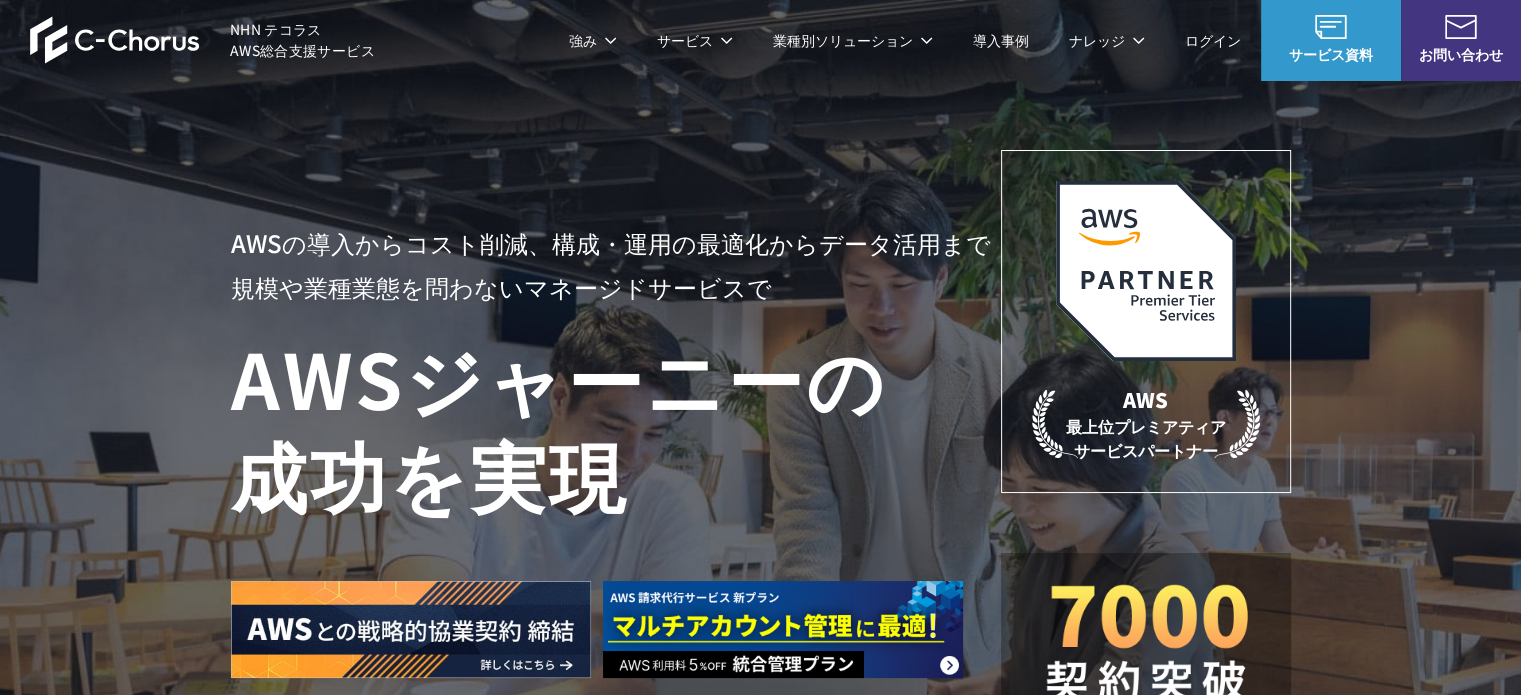 click on "AWS請求代行サービス" at bounding box center [317, 170] 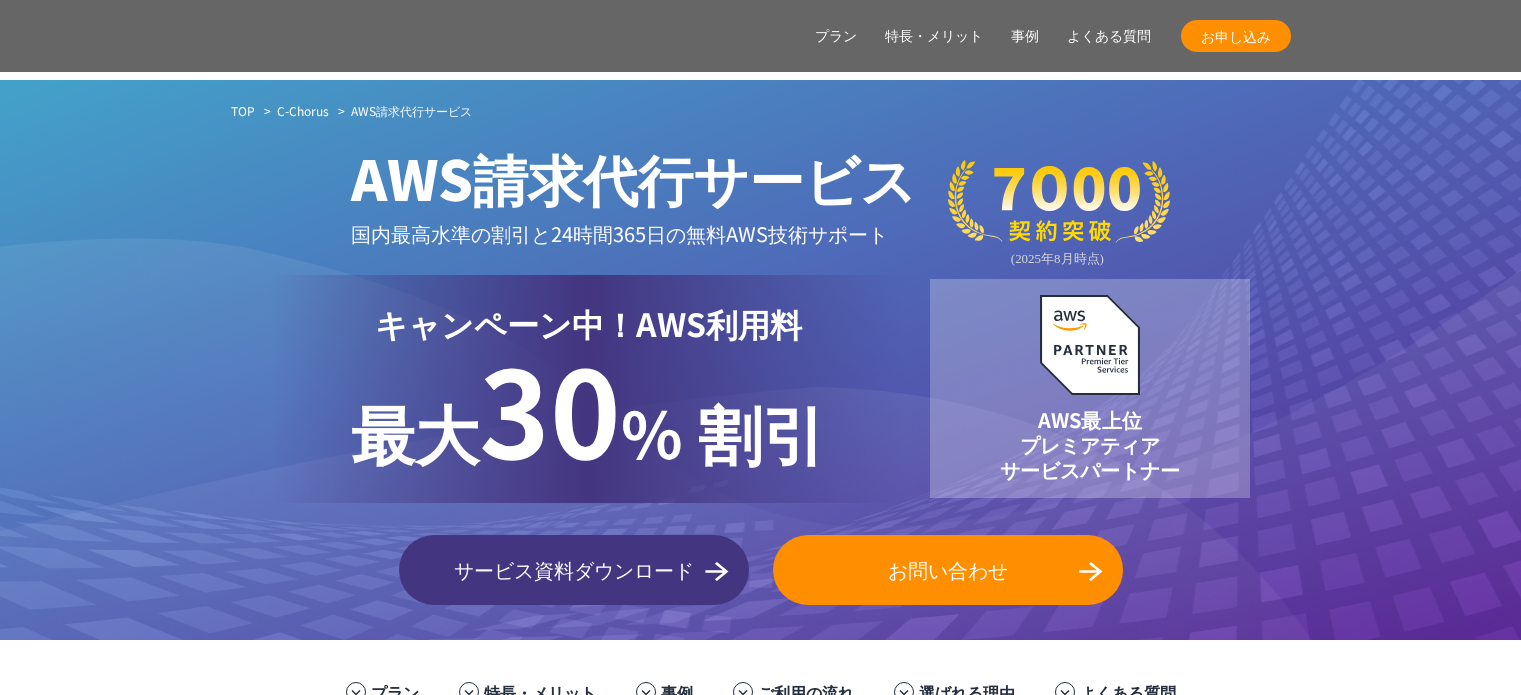 scroll, scrollTop: 983, scrollLeft: 0, axis: vertical 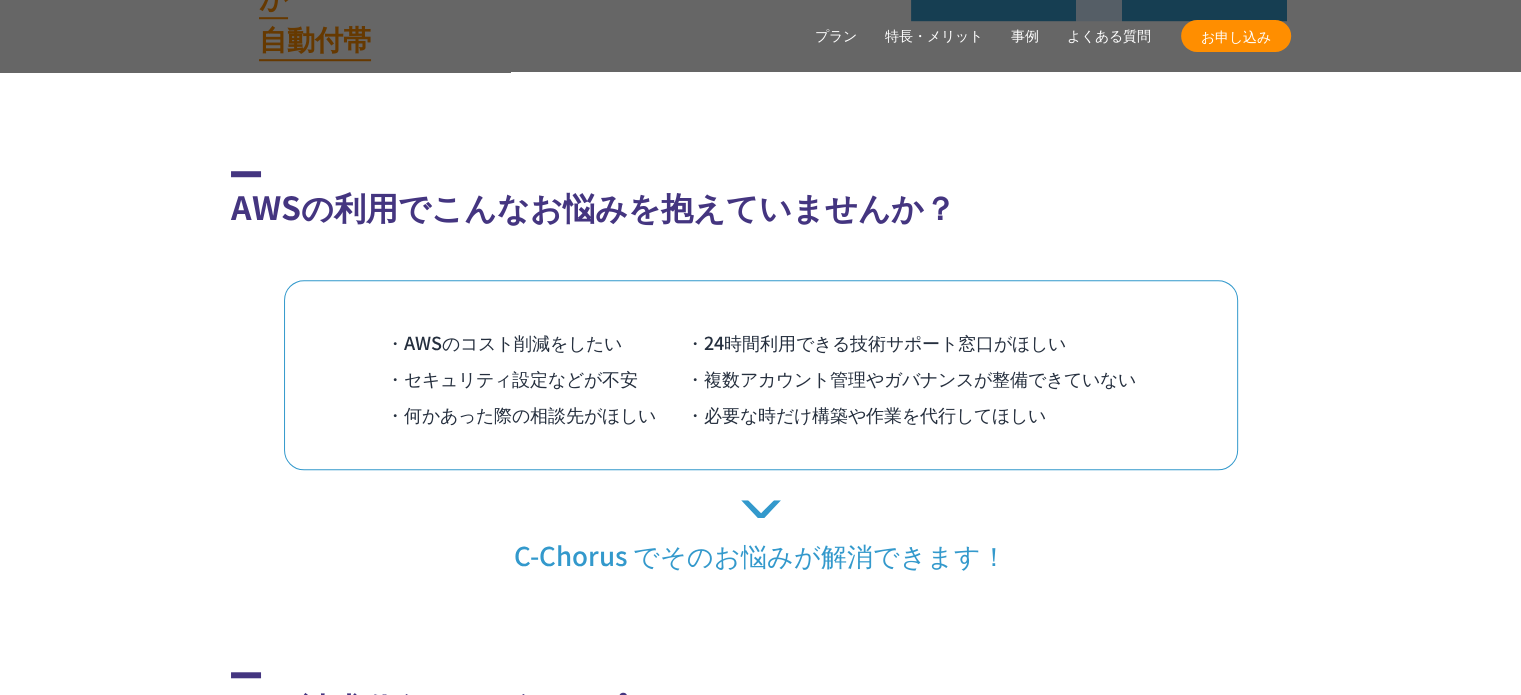 click on "プラン" at bounding box center [836, 36] 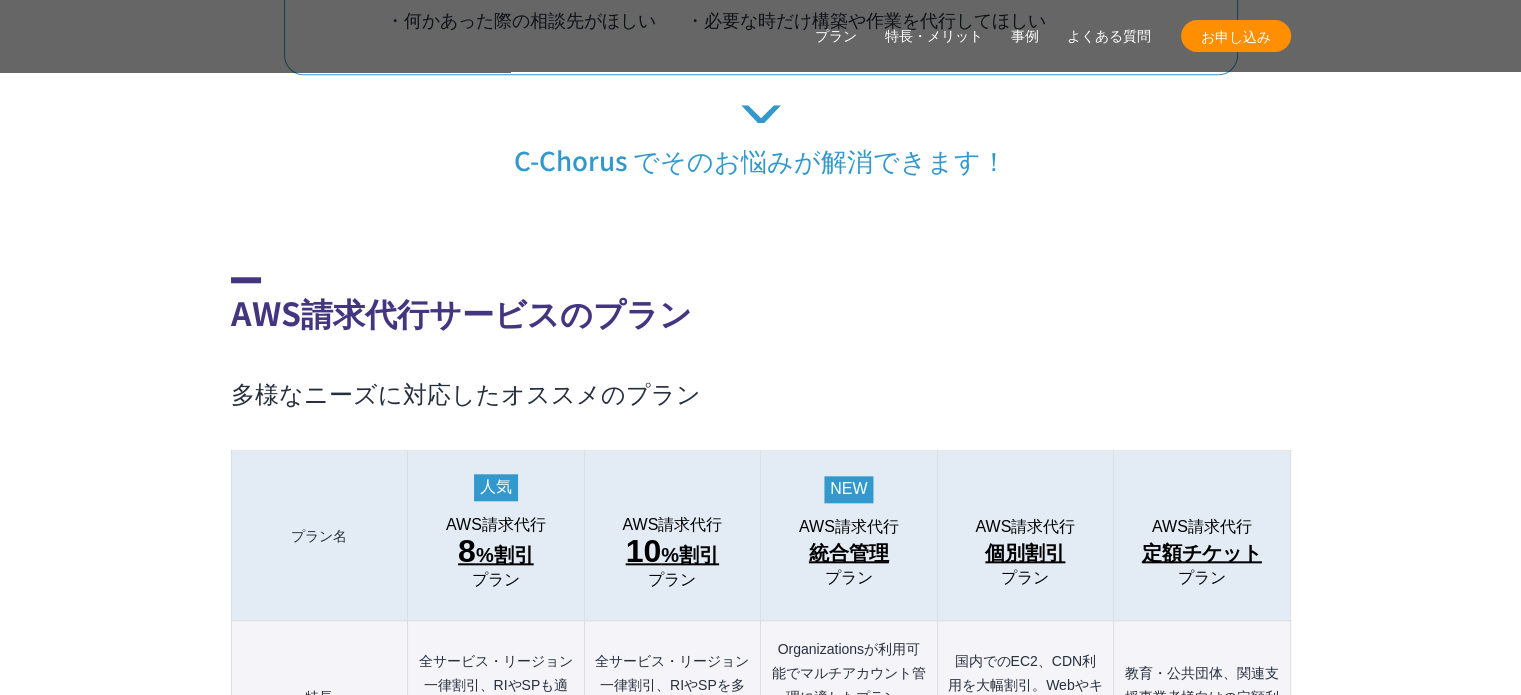 scroll, scrollTop: 1969, scrollLeft: 0, axis: vertical 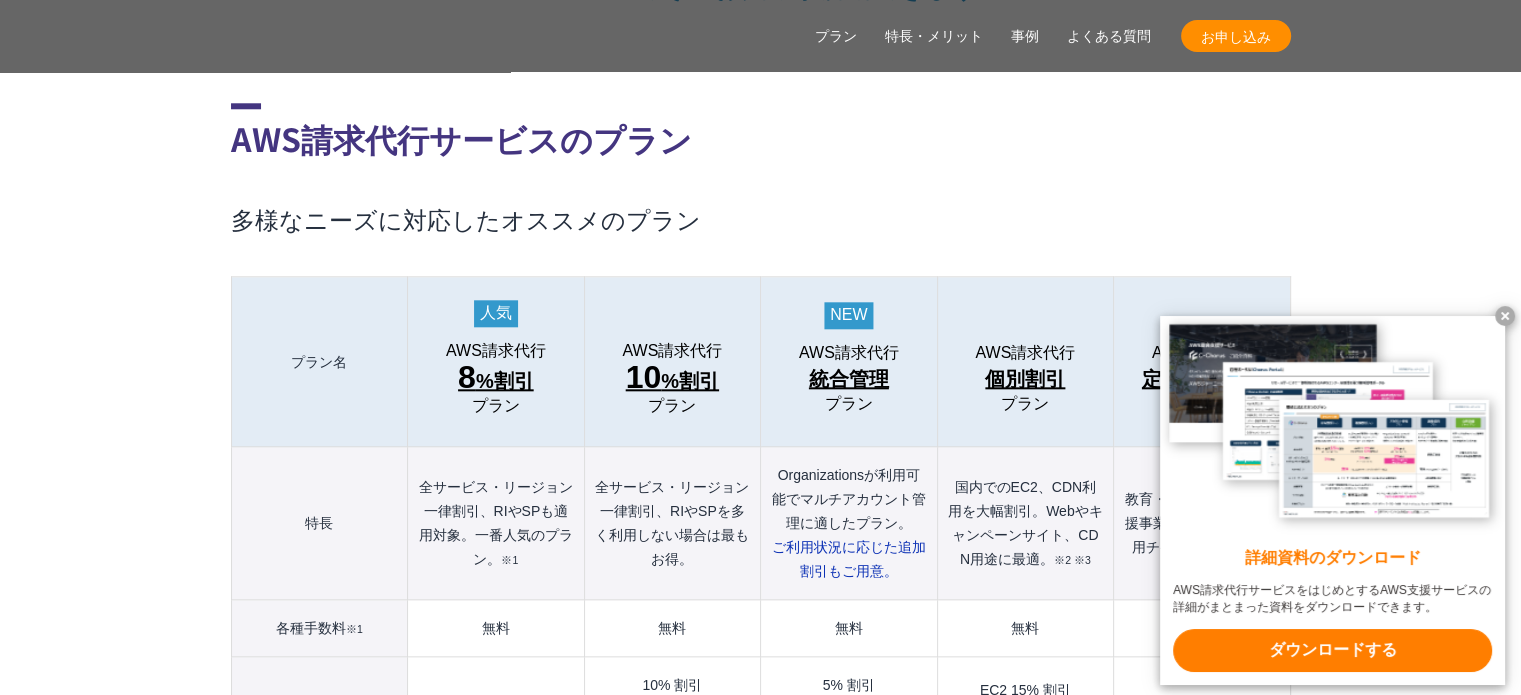 click on "8 %割引" at bounding box center [496, 379] 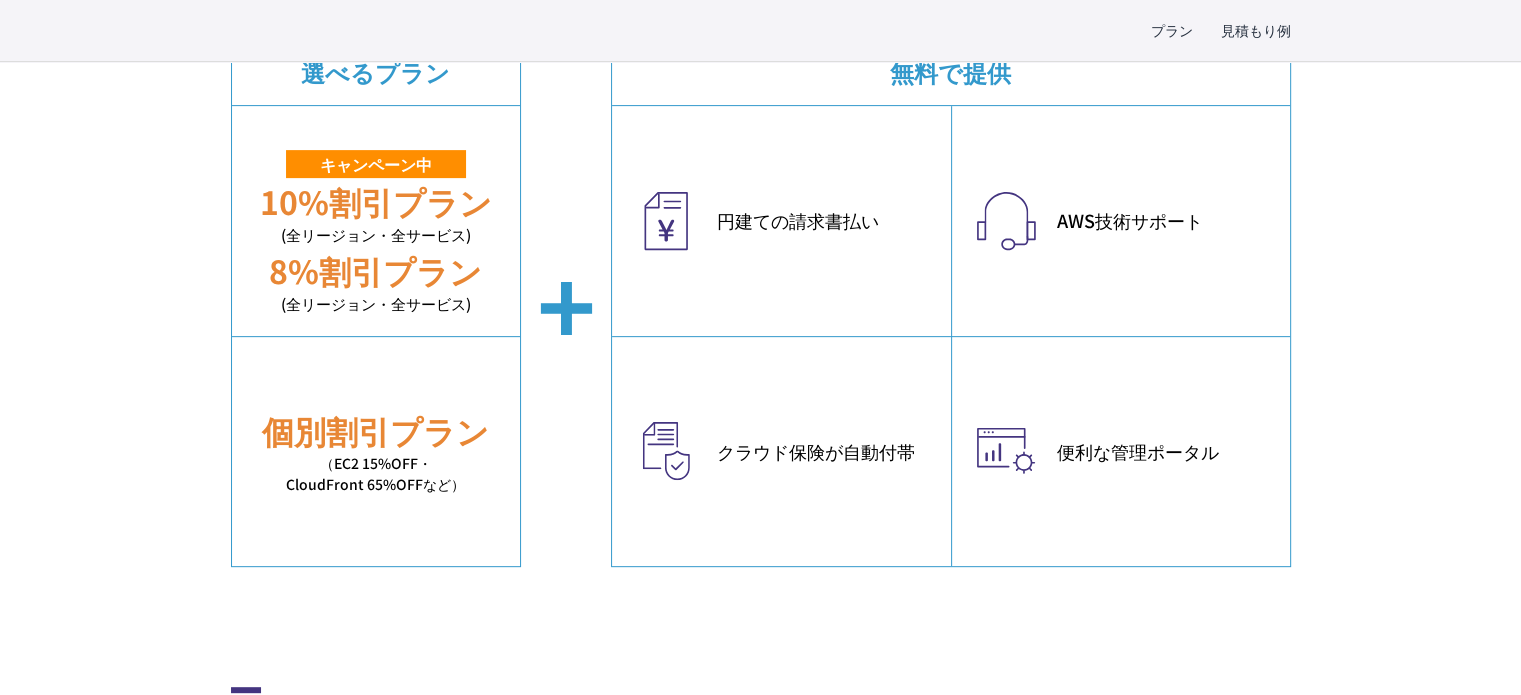 scroll, scrollTop: 0, scrollLeft: 0, axis: both 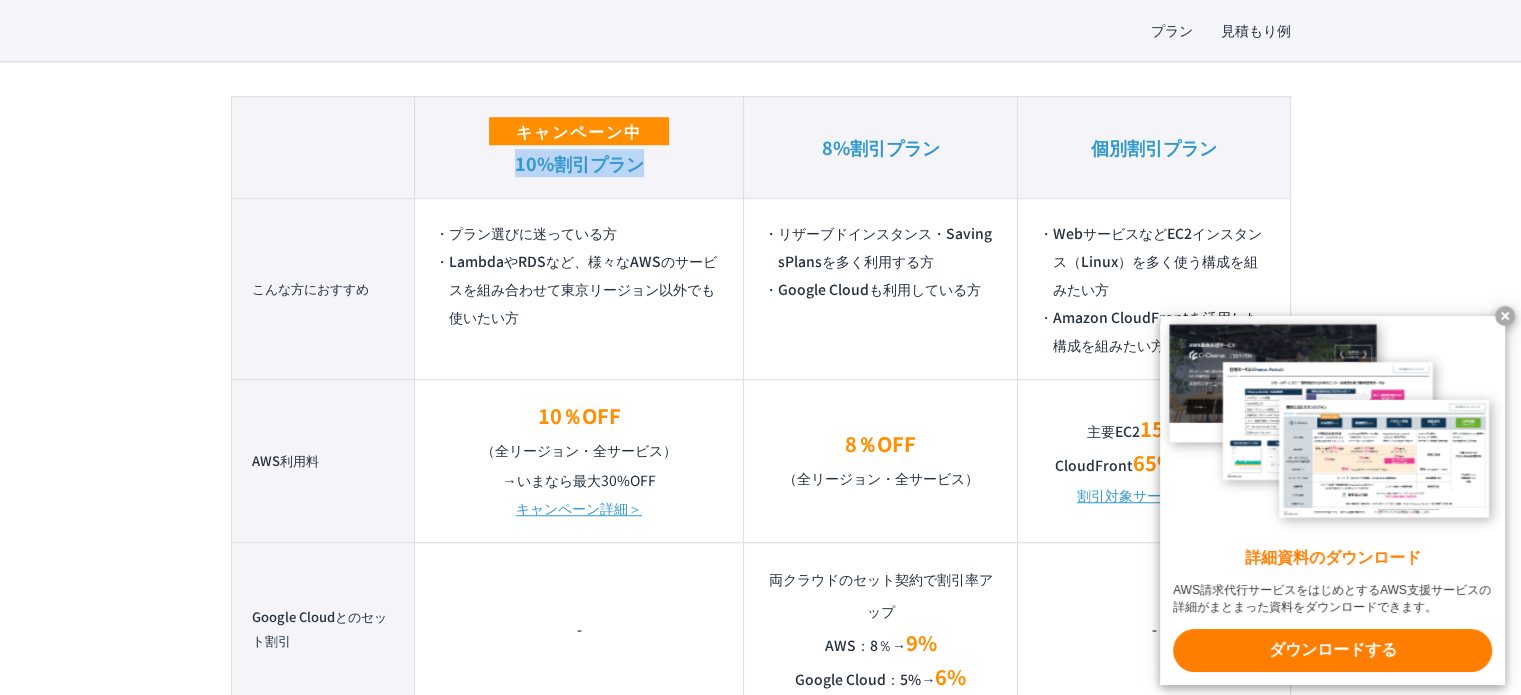 drag, startPoint x: 534, startPoint y: 162, endPoint x: 648, endPoint y: 167, distance: 114.1096 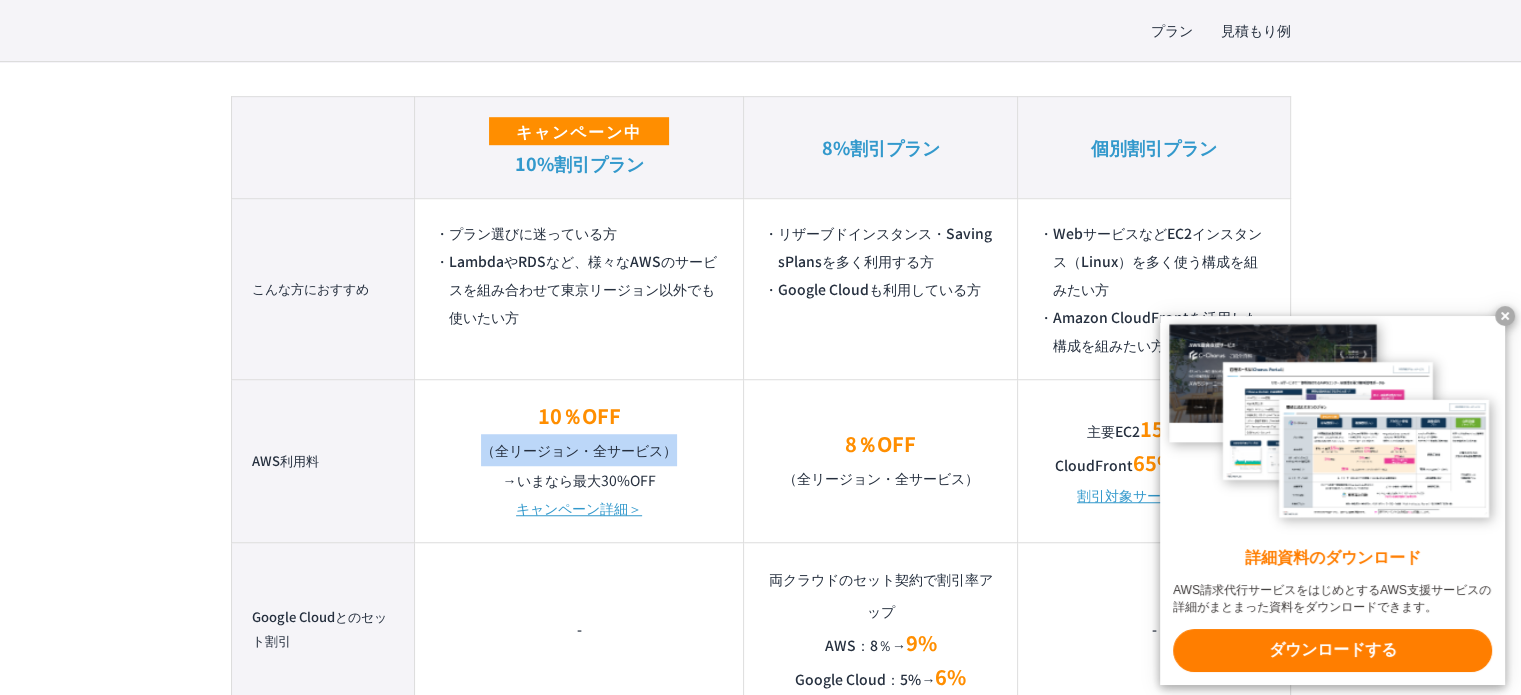drag, startPoint x: 477, startPoint y: 454, endPoint x: 699, endPoint y: 447, distance: 222.11034 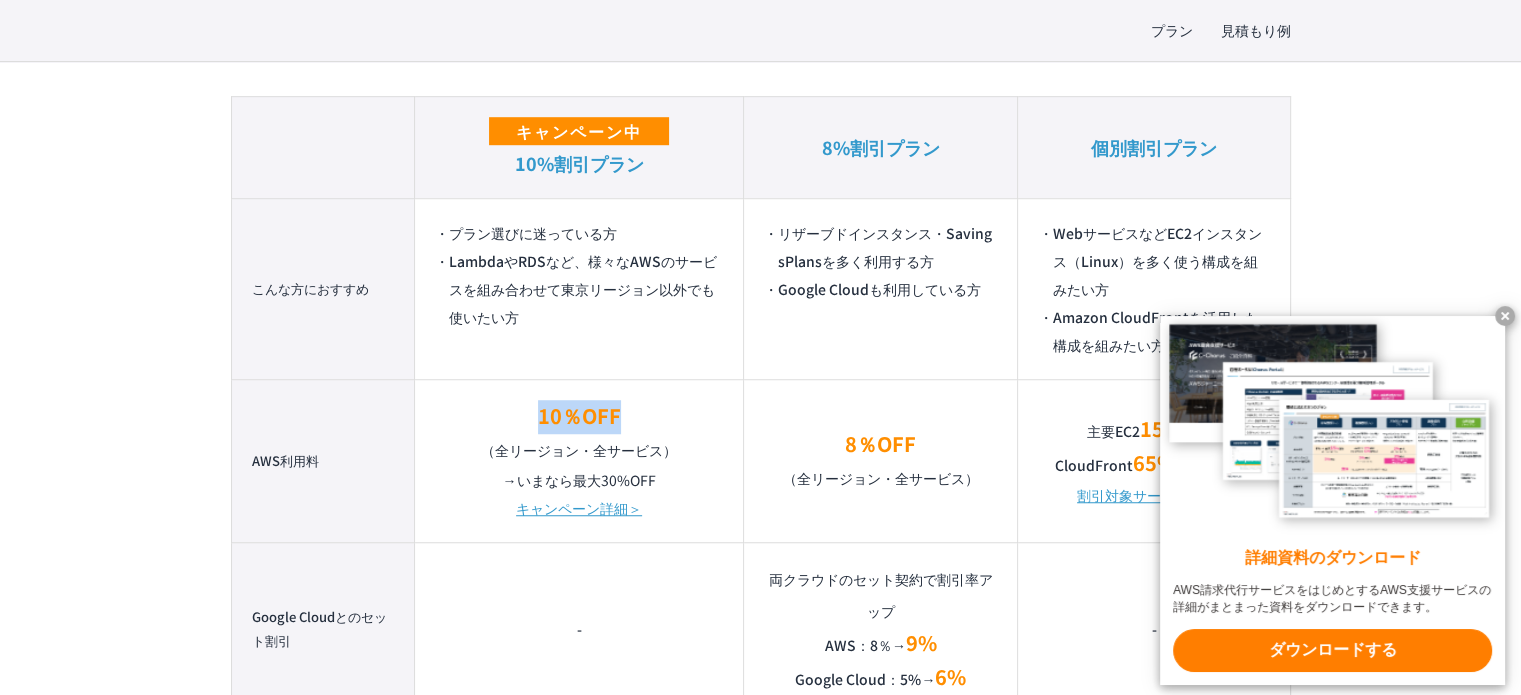 drag, startPoint x: 530, startPoint y: 415, endPoint x: 632, endPoint y: 407, distance: 102.31325 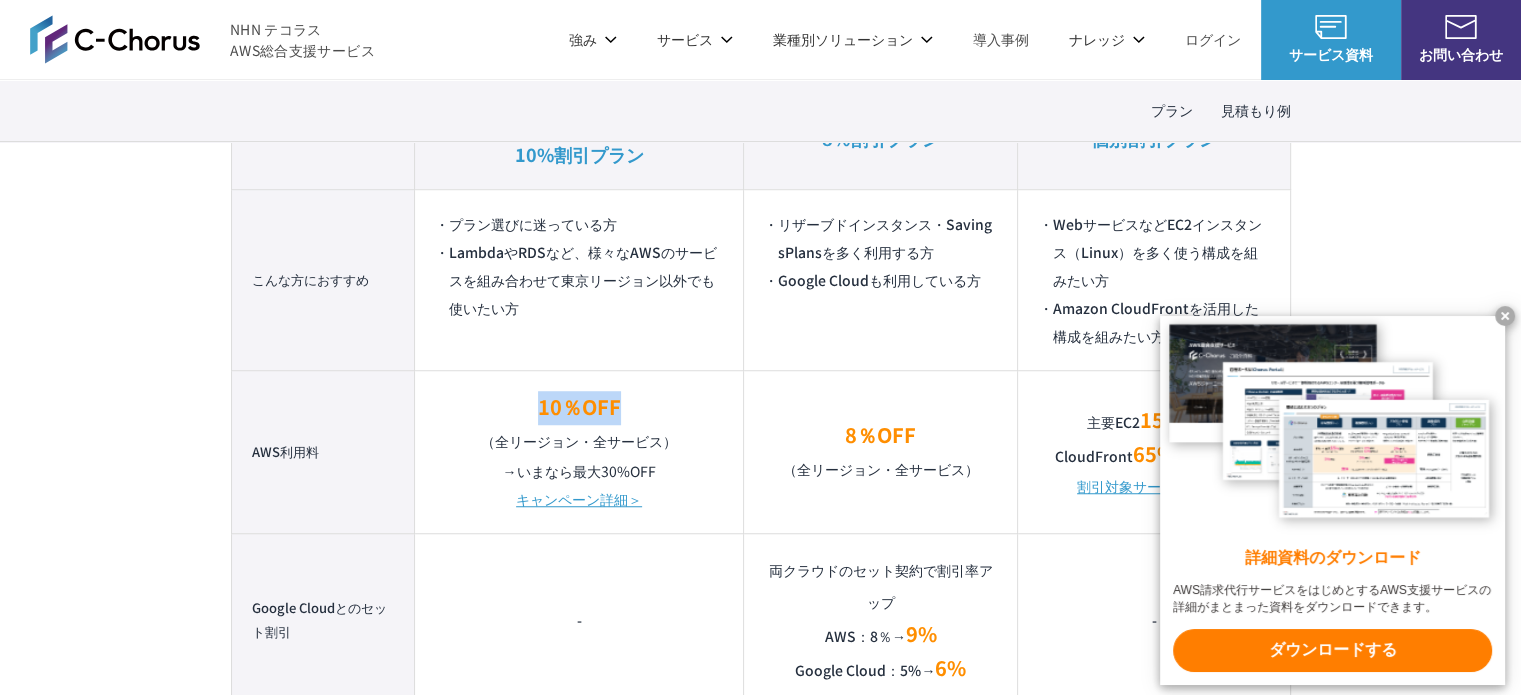 scroll, scrollTop: 1400, scrollLeft: 0, axis: vertical 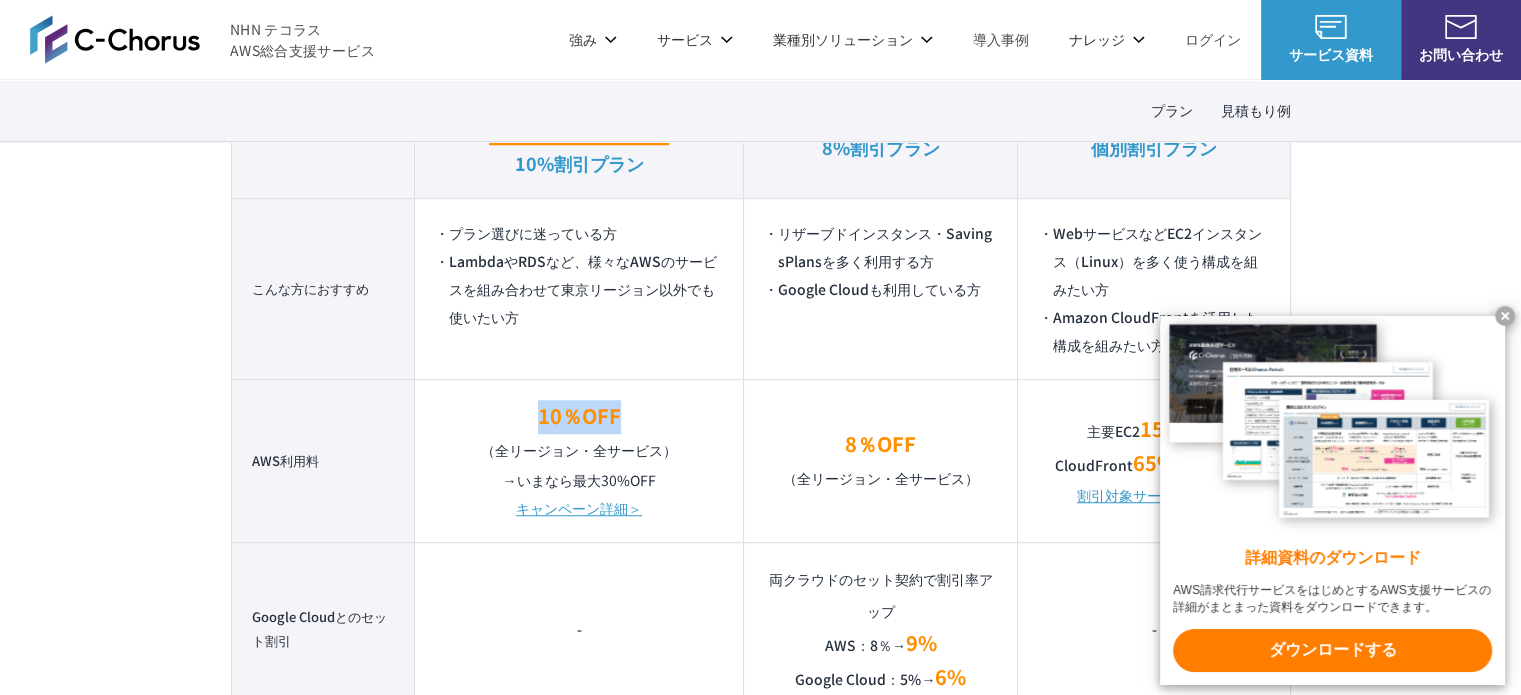 click on "10％OFF （全リージョン・全サービス）" at bounding box center [579, 433] 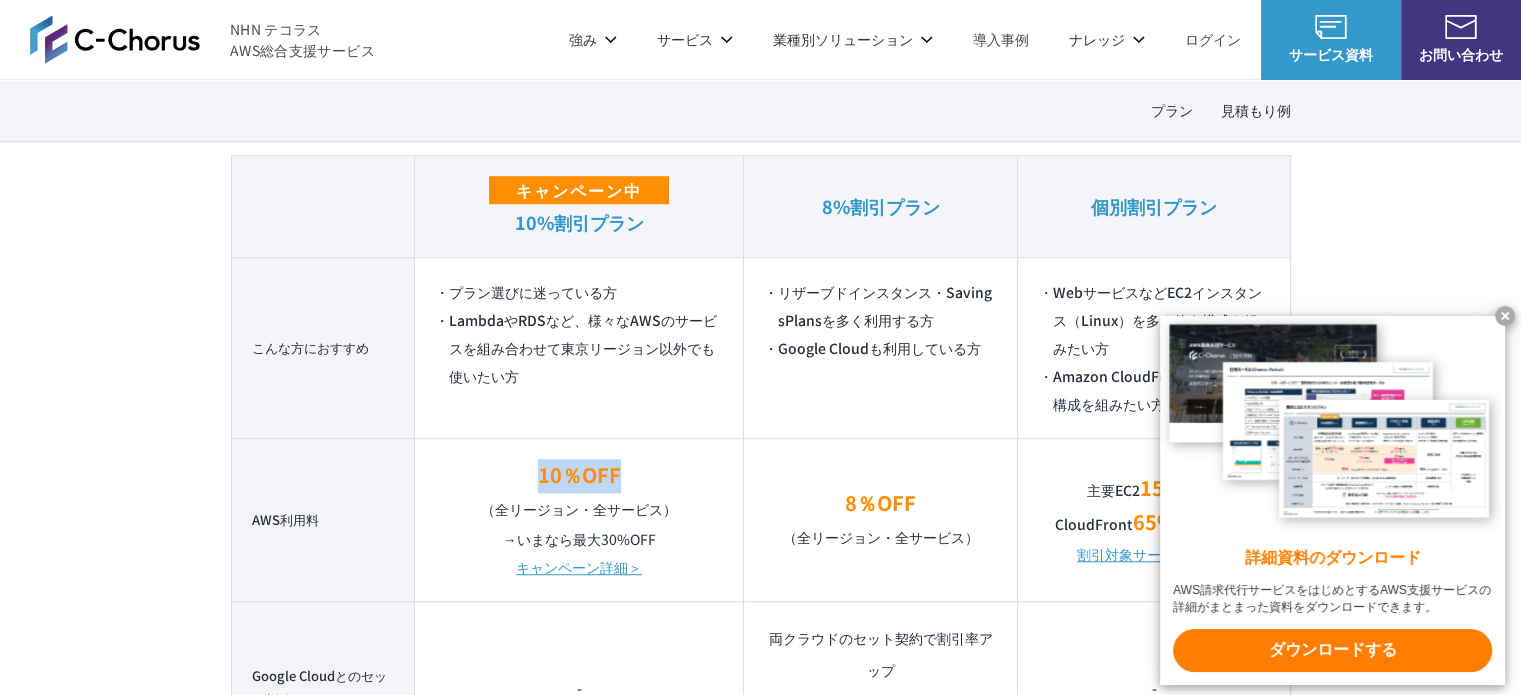 scroll, scrollTop: 1300, scrollLeft: 0, axis: vertical 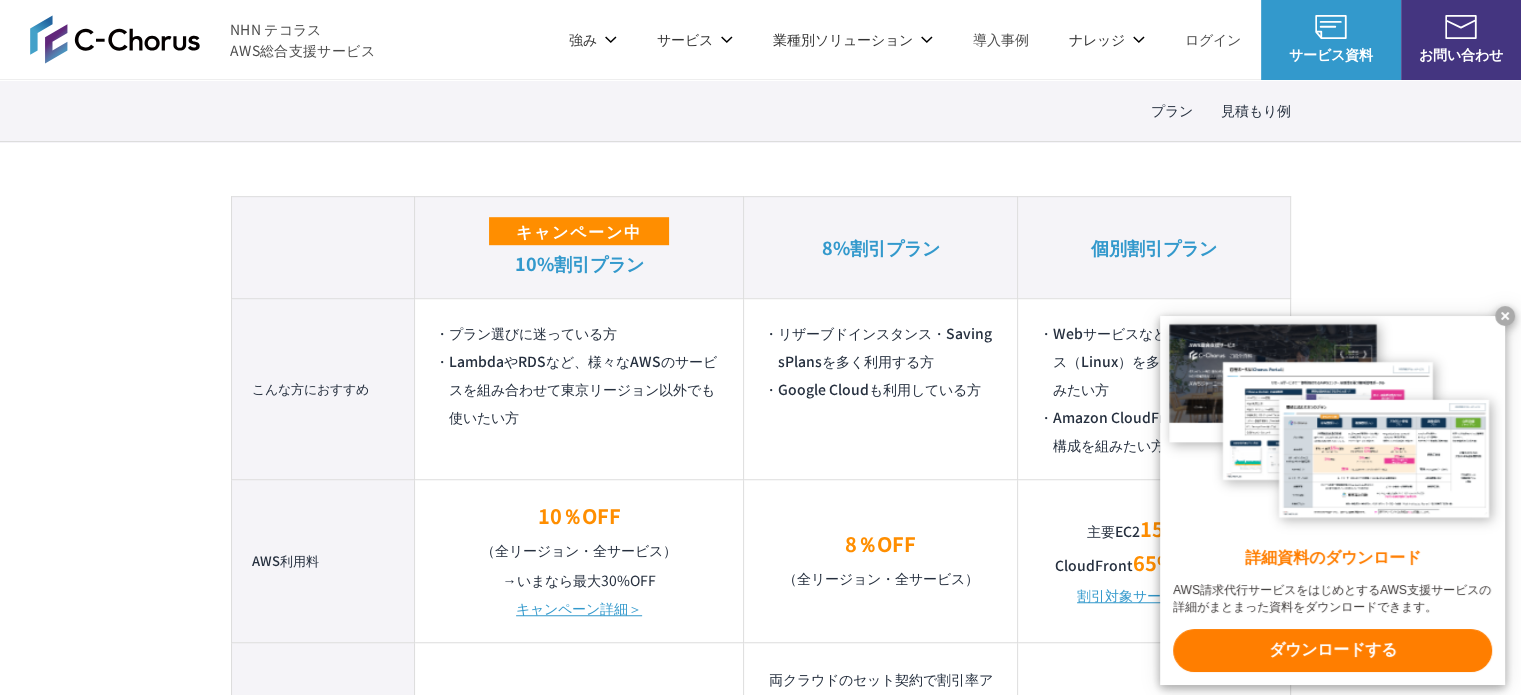 click on "LambdaやRDSなど、様々なAWSのサービスを組み合わせて東京リージョン以外でも使いたい方" at bounding box center [579, 389] 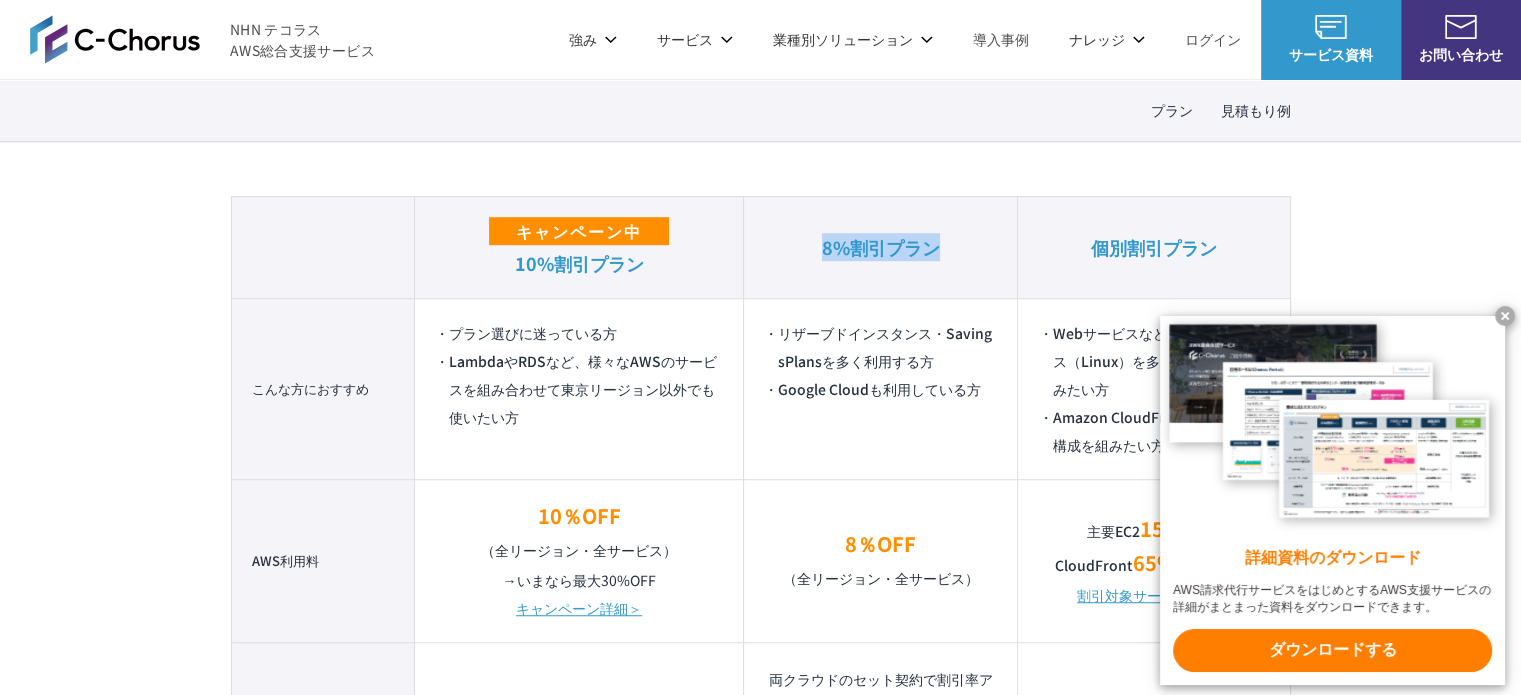 drag, startPoint x: 797, startPoint y: 250, endPoint x: 950, endPoint y: 248, distance: 153.01308 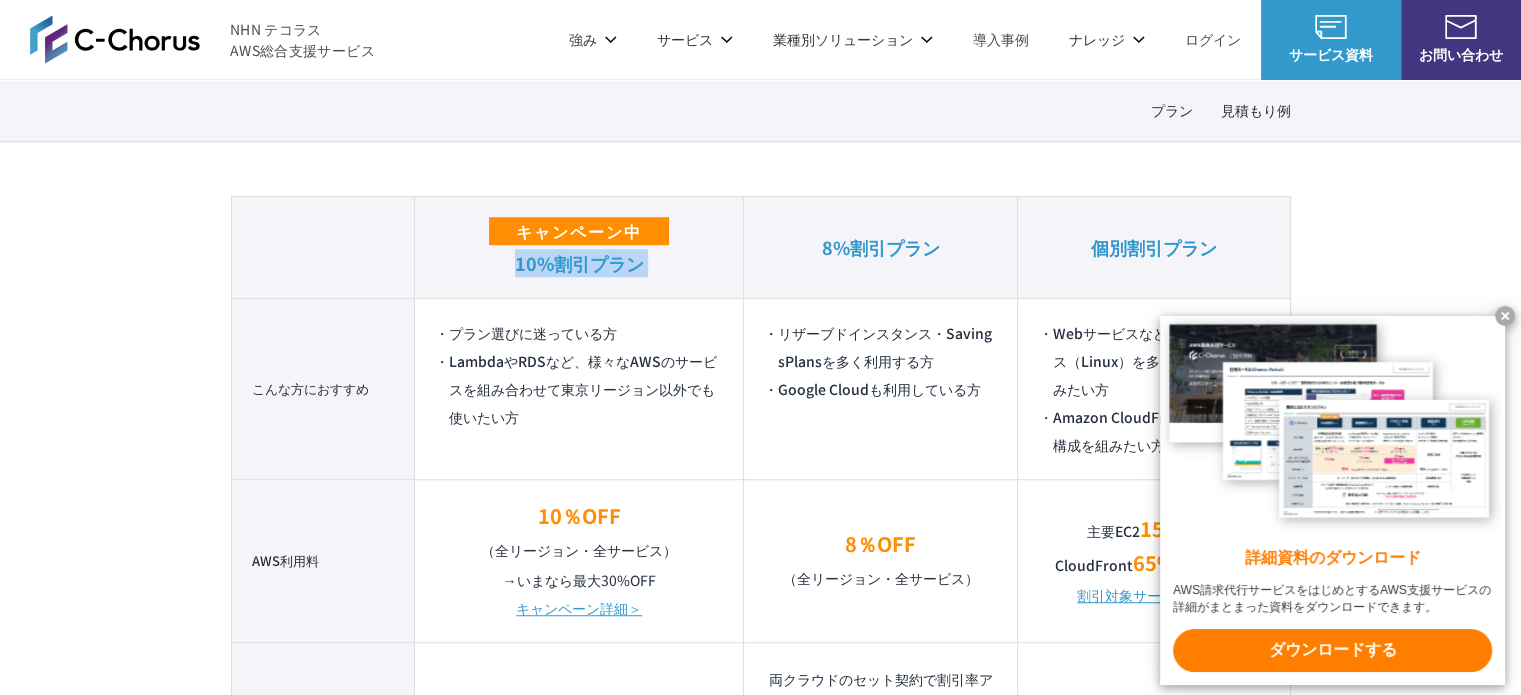 drag, startPoint x: 536, startPoint y: 271, endPoint x: 749, endPoint y: 261, distance: 213.23462 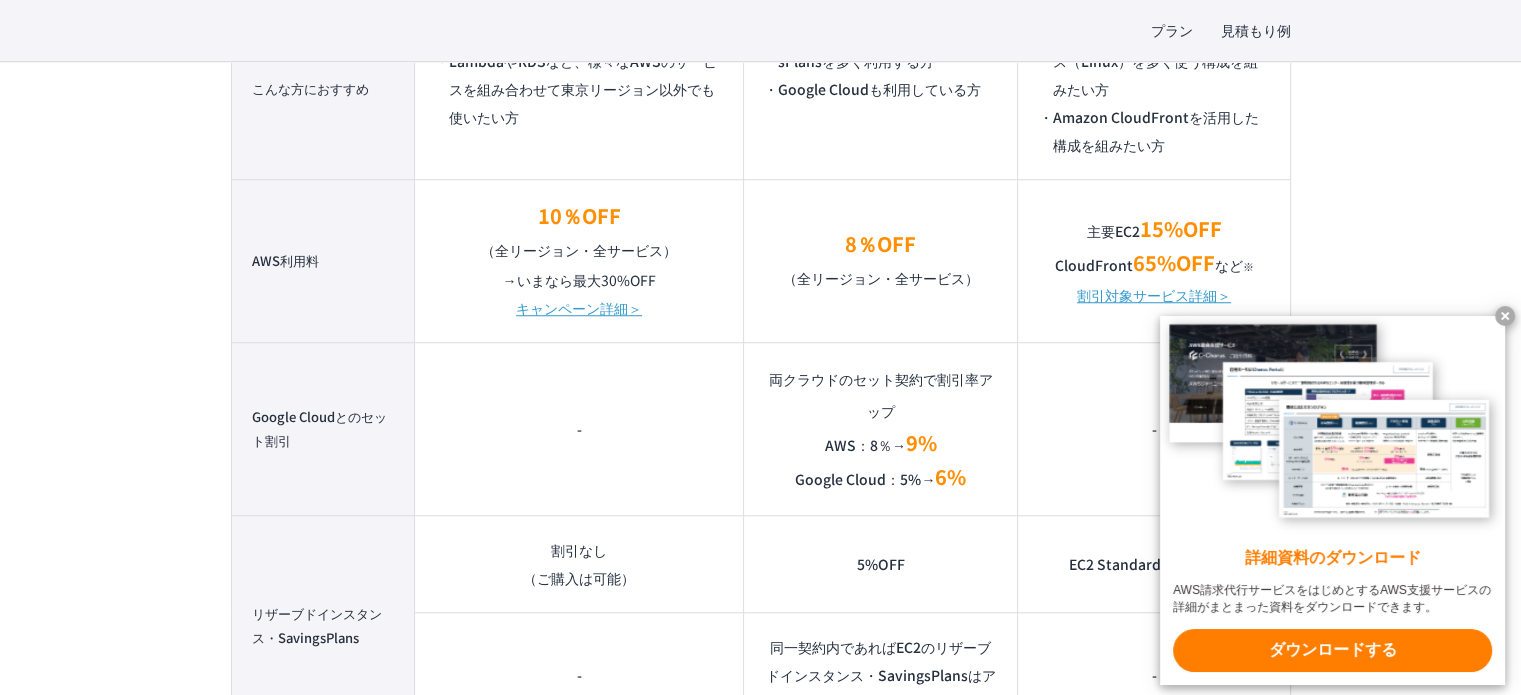 scroll, scrollTop: 1800, scrollLeft: 0, axis: vertical 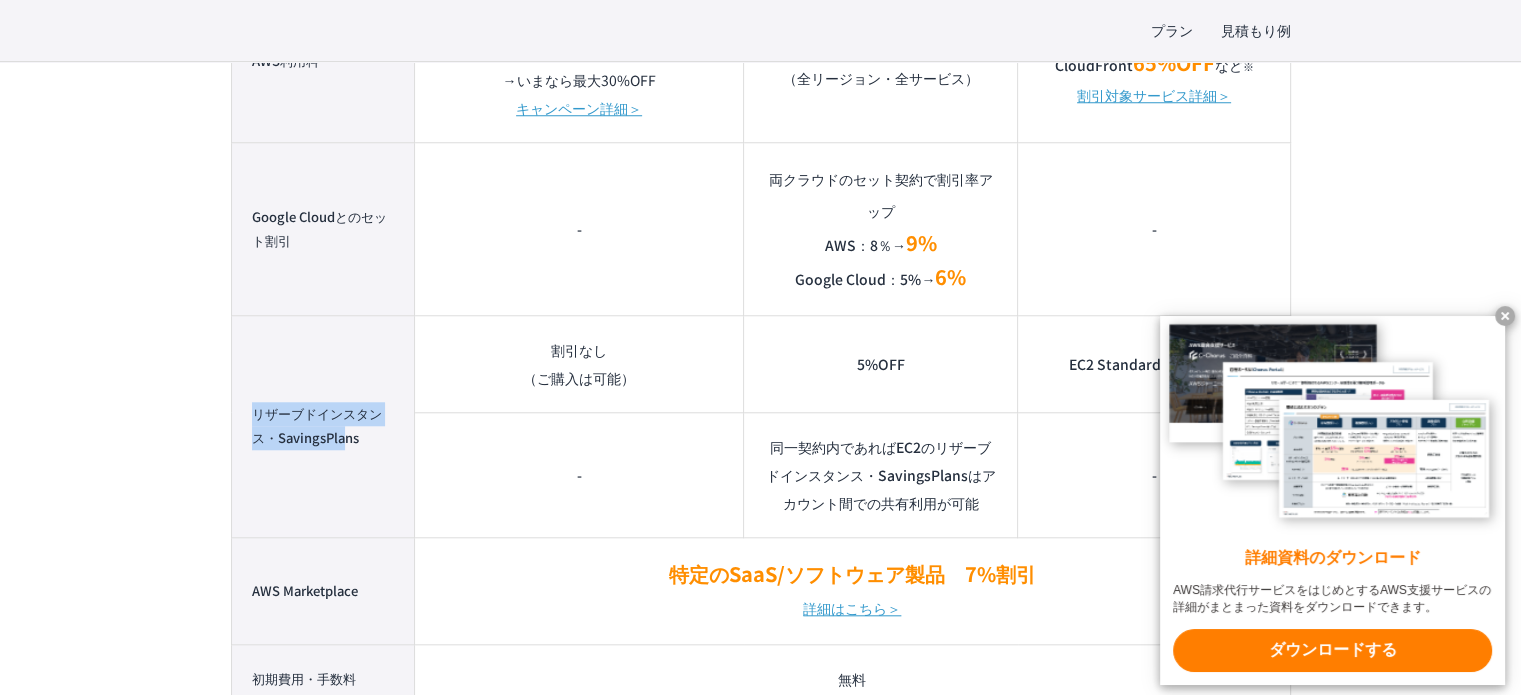 drag, startPoint x: 248, startPoint y: 419, endPoint x: 341, endPoint y: 435, distance: 94.36631 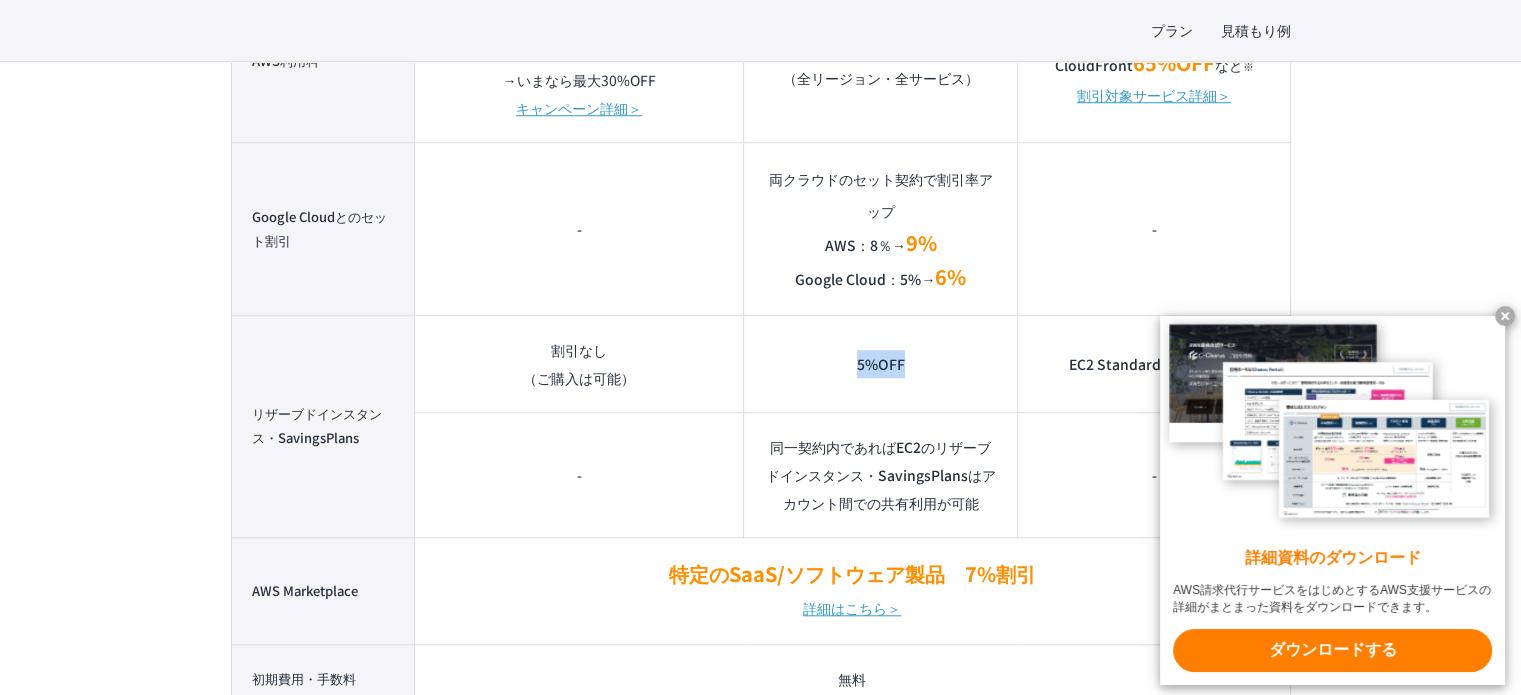 drag, startPoint x: 841, startPoint y: 369, endPoint x: 924, endPoint y: 367, distance: 83.02409 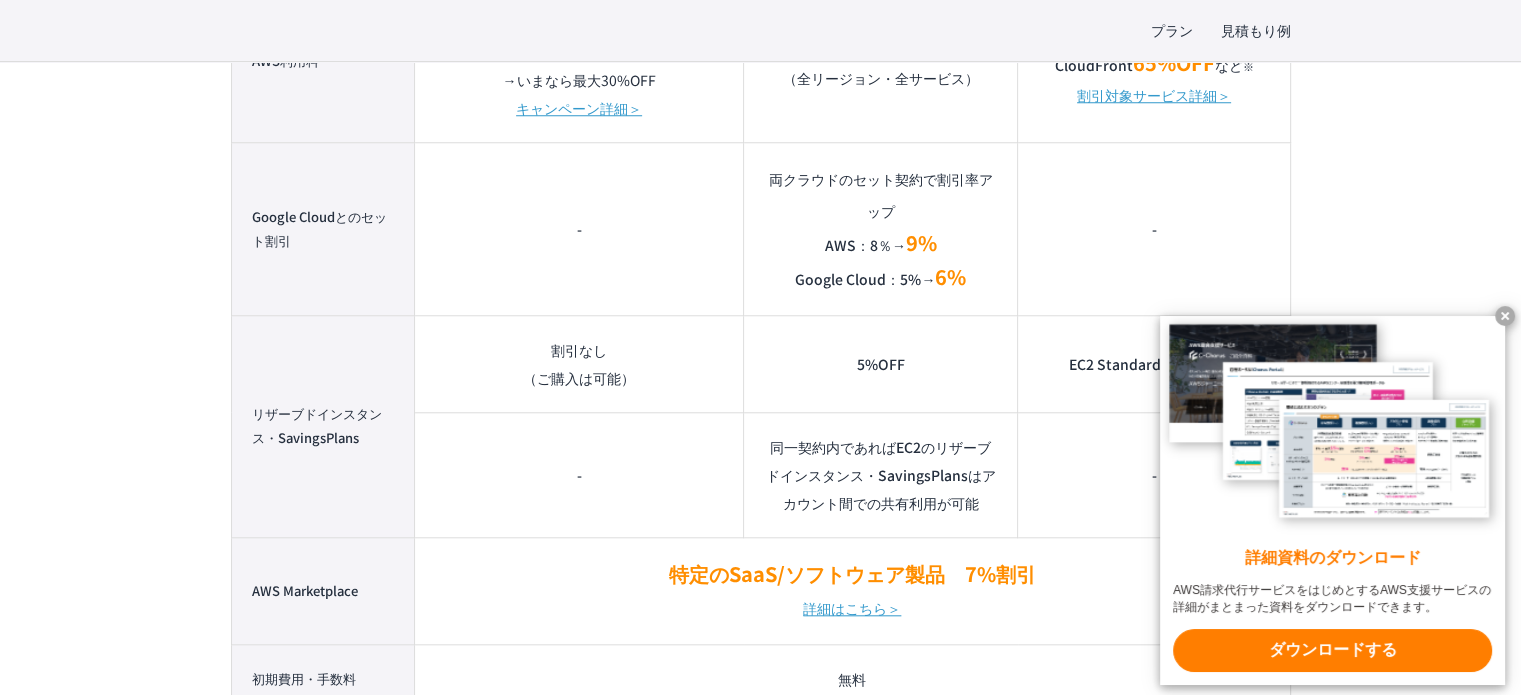 click at bounding box center [1505, 316] 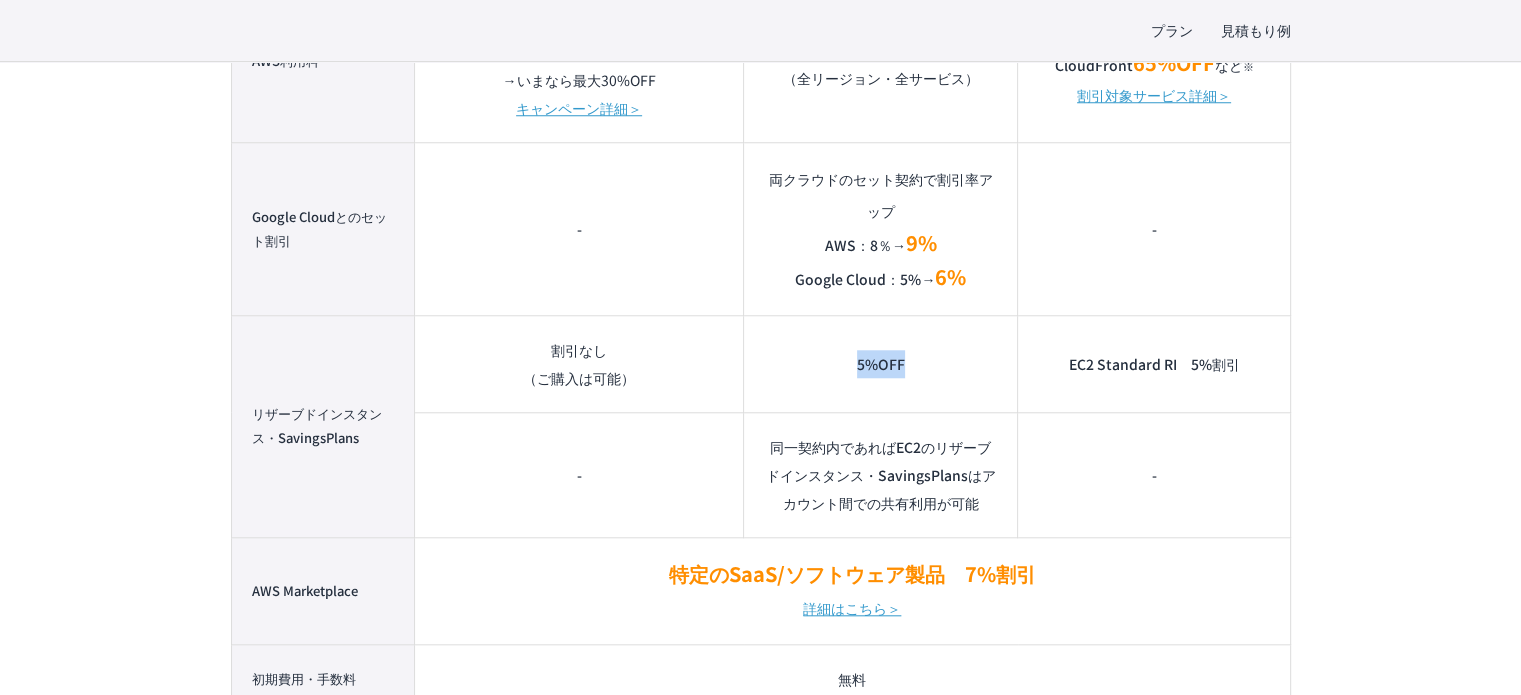 drag, startPoint x: 837, startPoint y: 378, endPoint x: 970, endPoint y: 380, distance: 133.01503 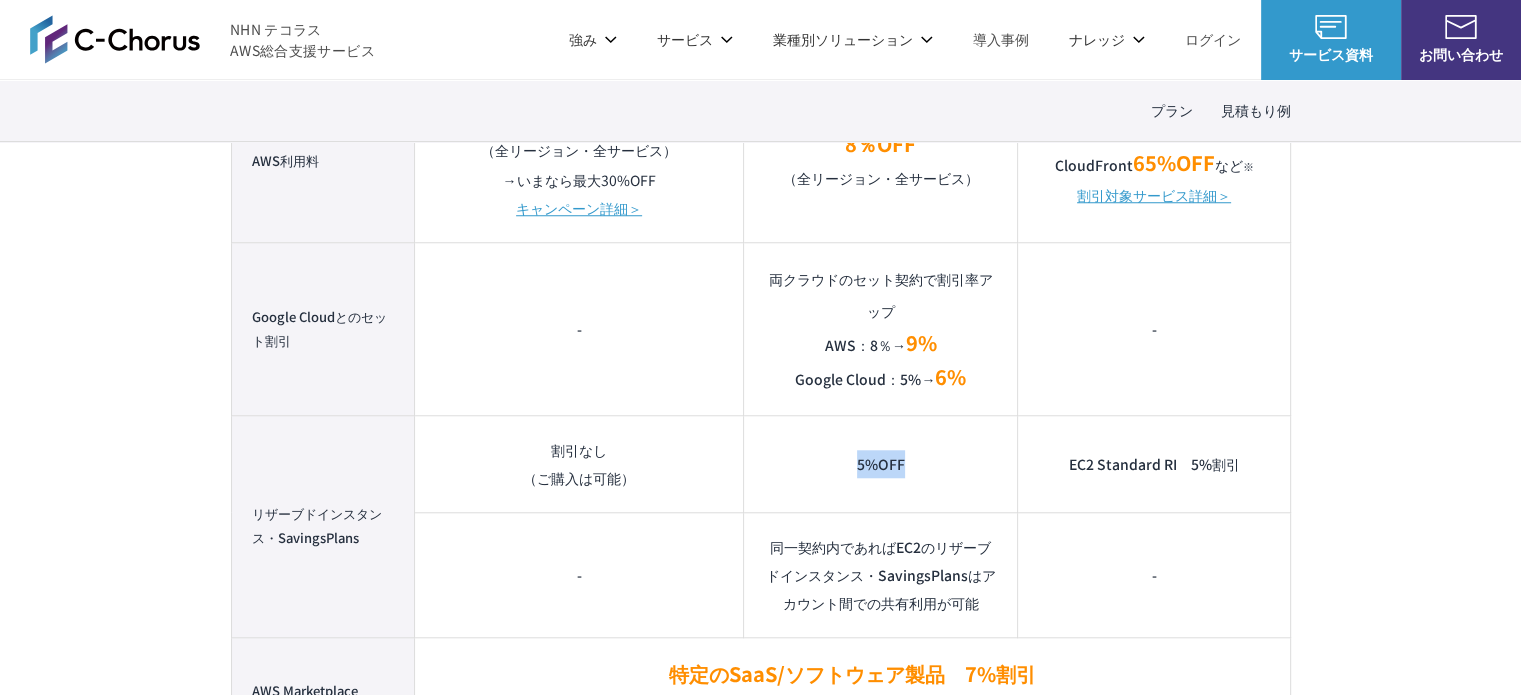 scroll, scrollTop: 1600, scrollLeft: 0, axis: vertical 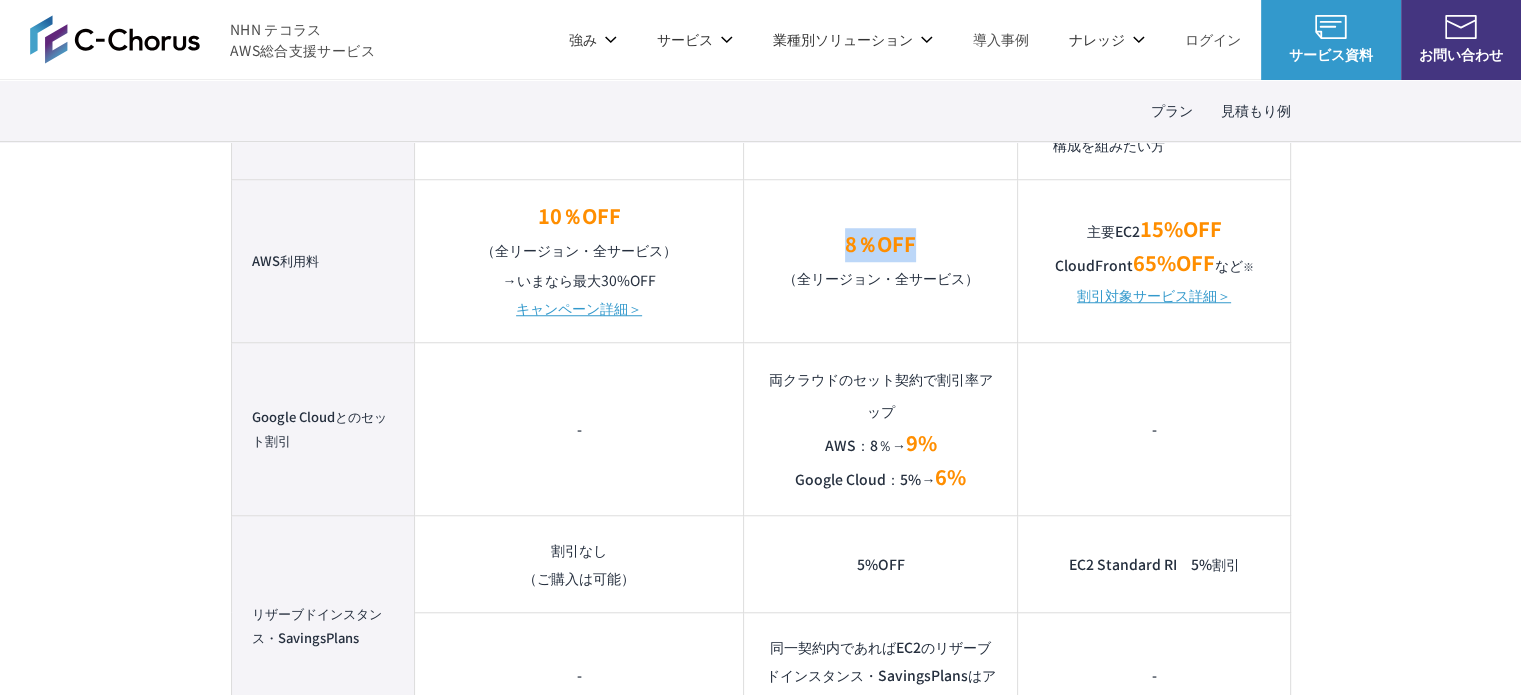 drag, startPoint x: 836, startPoint y: 243, endPoint x: 941, endPoint y: 253, distance: 105.47511 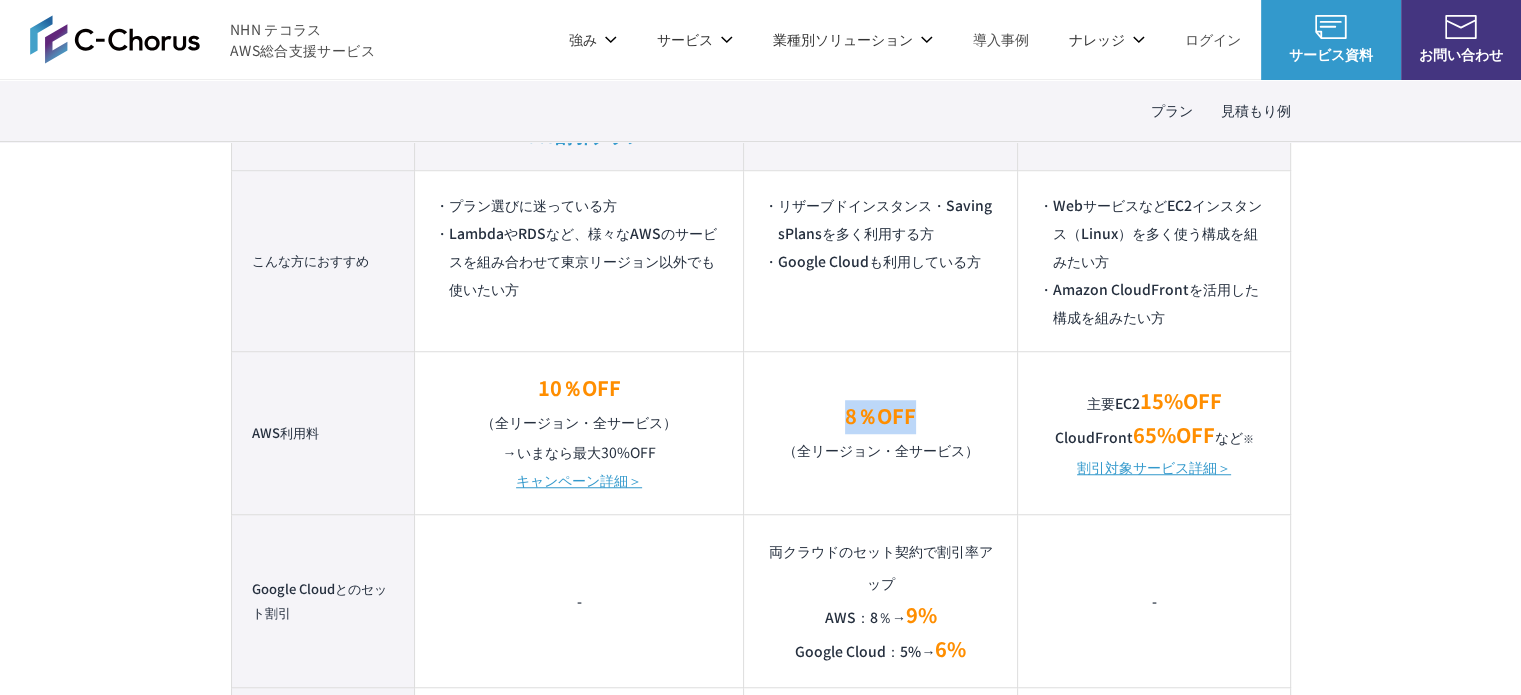 scroll, scrollTop: 1400, scrollLeft: 0, axis: vertical 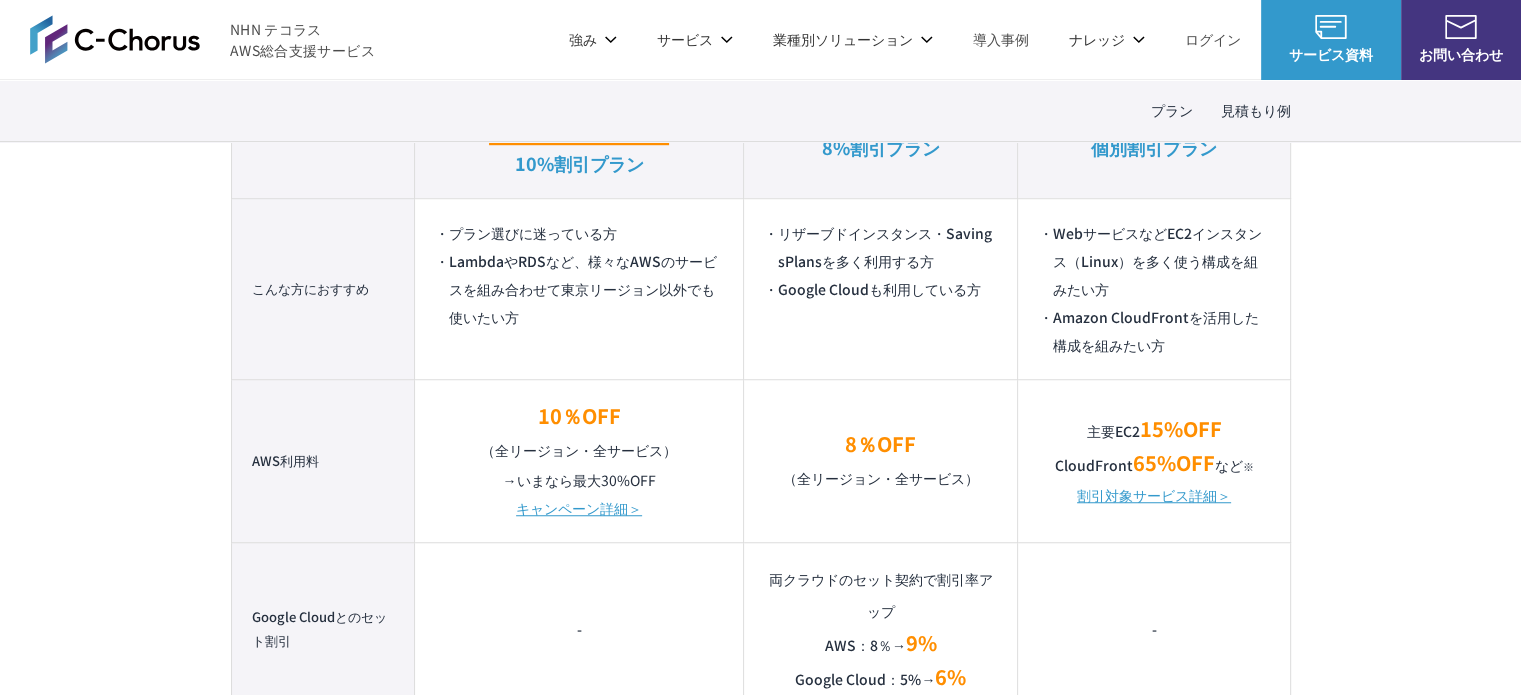 click on "リザーブドインスタンス・SavingsPlansを多く利用する方
Google Cloudも利用している方" at bounding box center [881, 288] 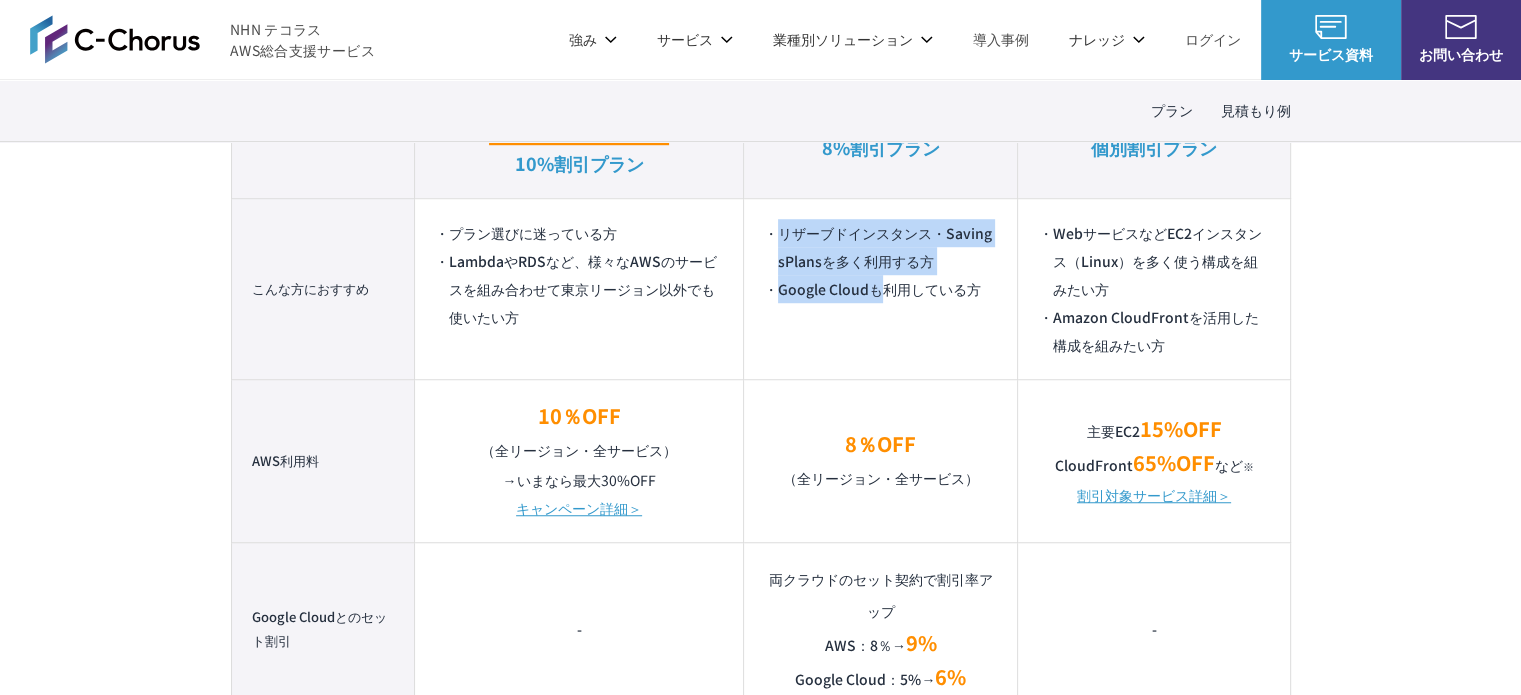 drag, startPoint x: 773, startPoint y: 253, endPoint x: 895, endPoint y: 305, distance: 132.61975 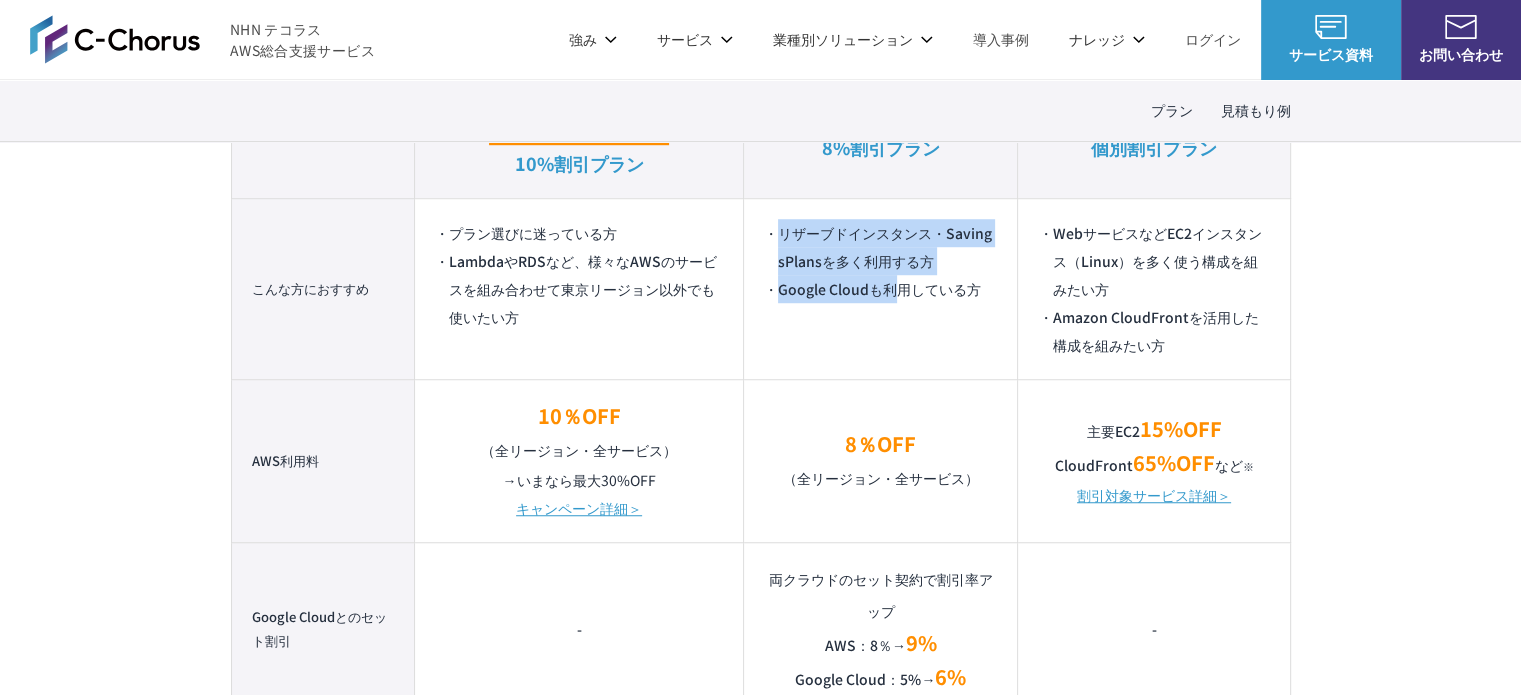 click on "リザーブドインスタンス・SavingsPlansを多く利用する方
Google Cloudも利用している方" at bounding box center (881, 288) 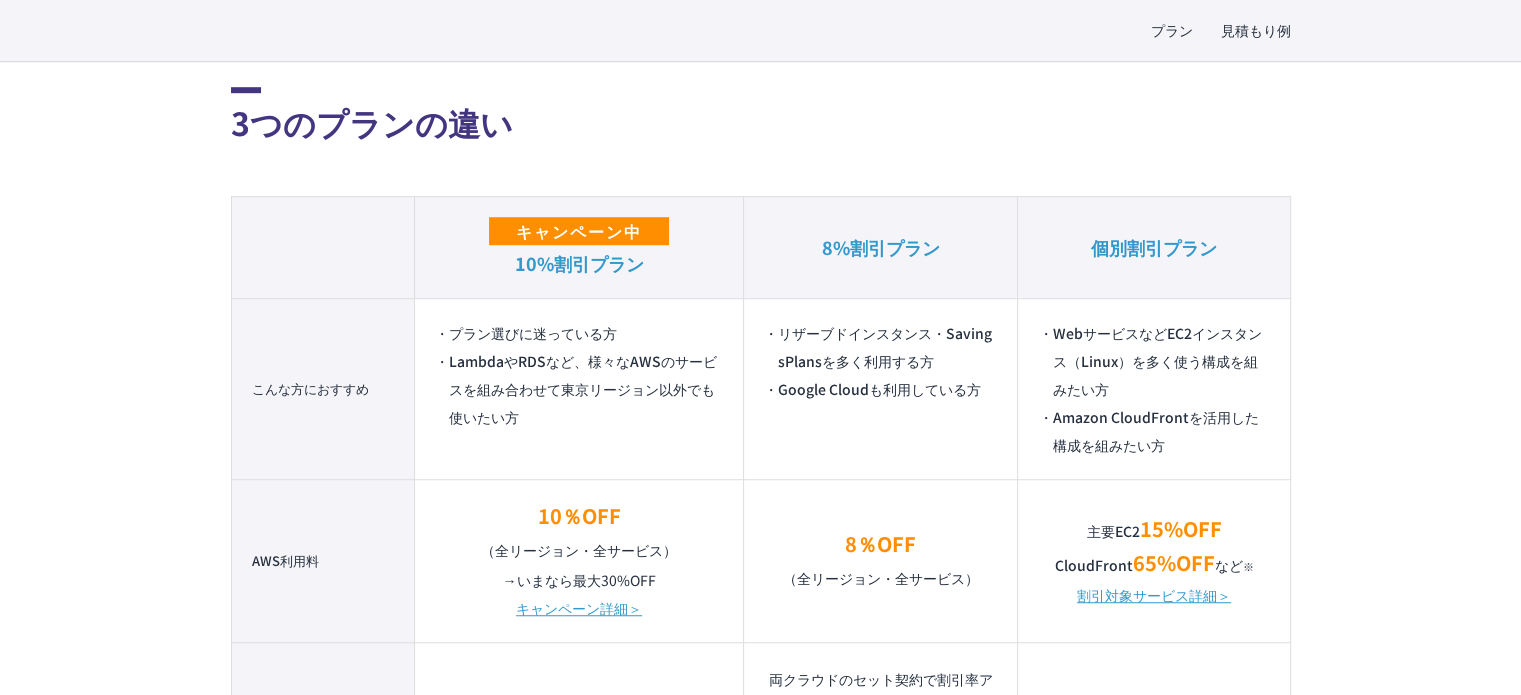 scroll, scrollTop: 1400, scrollLeft: 0, axis: vertical 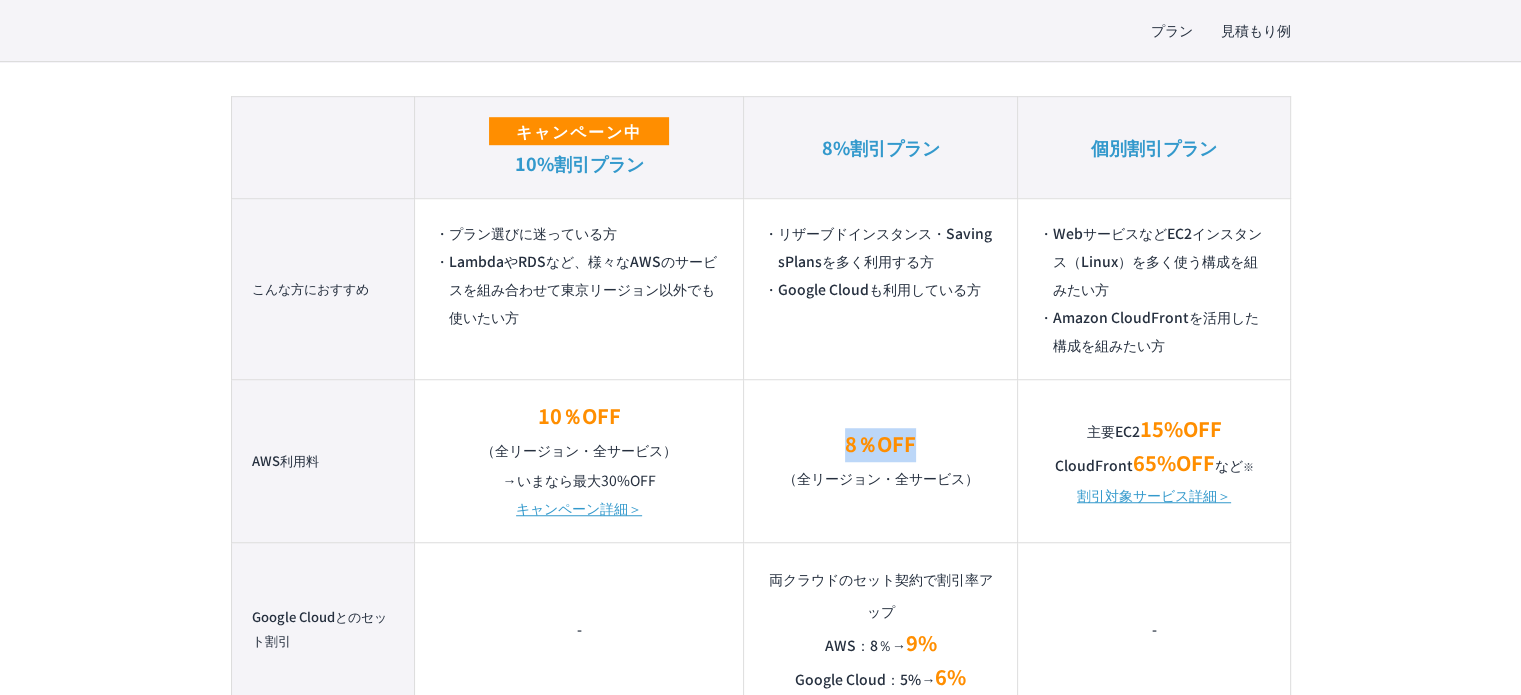 drag, startPoint x: 945, startPoint y: 442, endPoint x: 960, endPoint y: 442, distance: 15 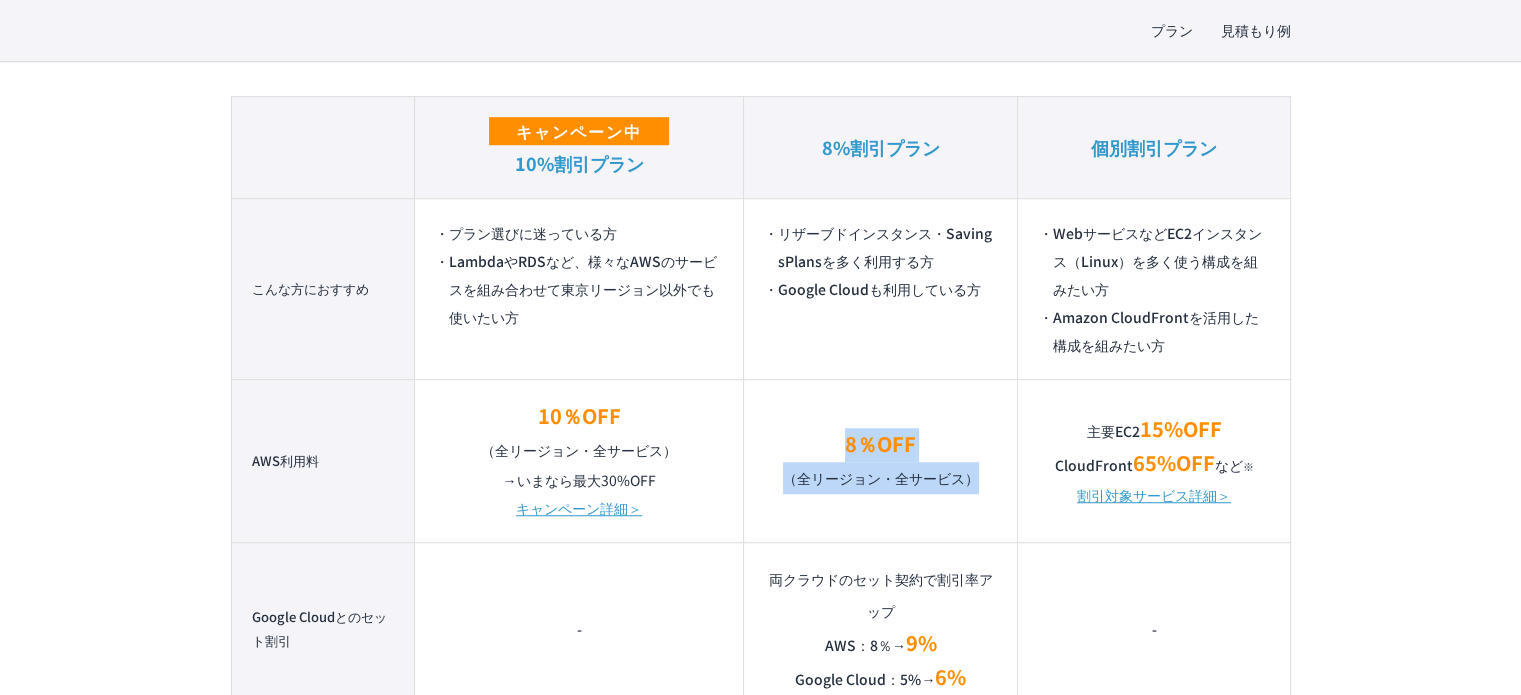 drag, startPoint x: 974, startPoint y: 491, endPoint x: 838, endPoint y: 447, distance: 142.94055 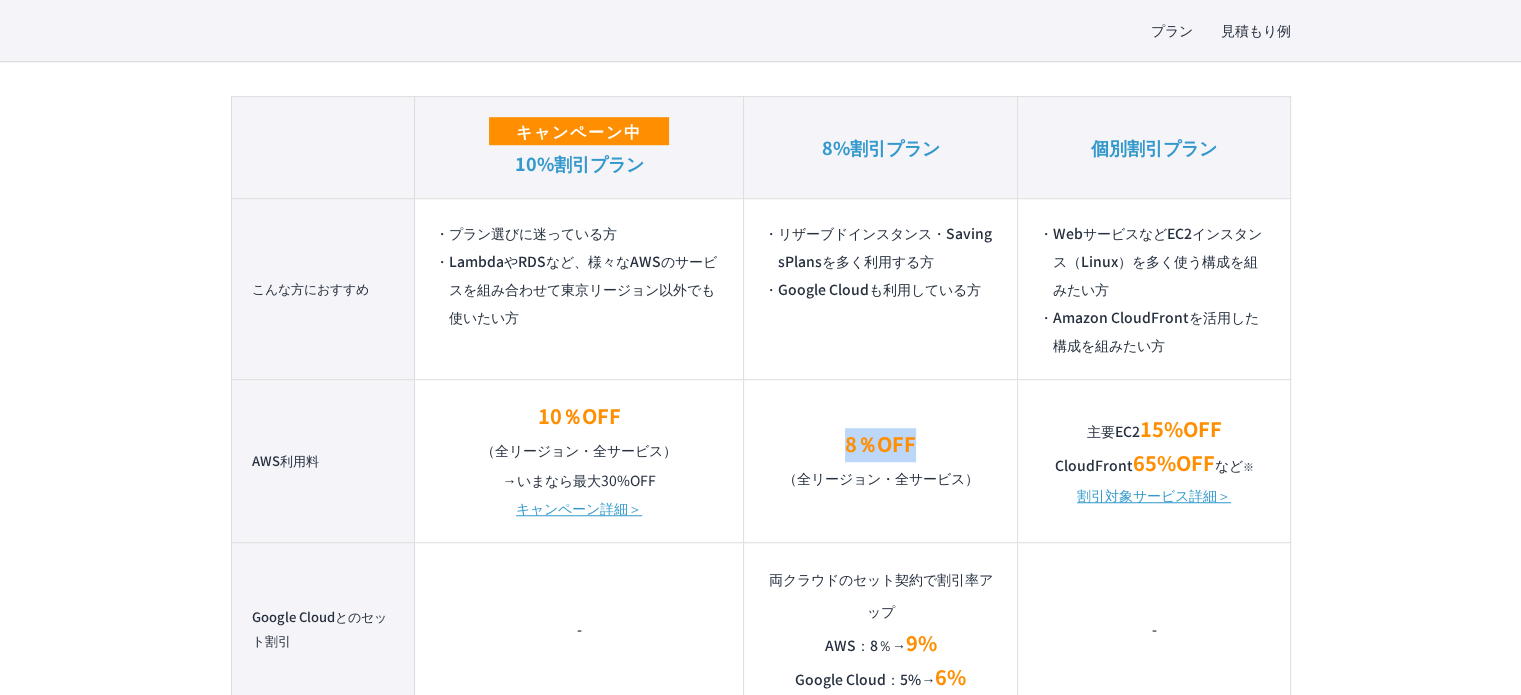 drag, startPoint x: 943, startPoint y: 441, endPoint x: 960, endPoint y: 441, distance: 17 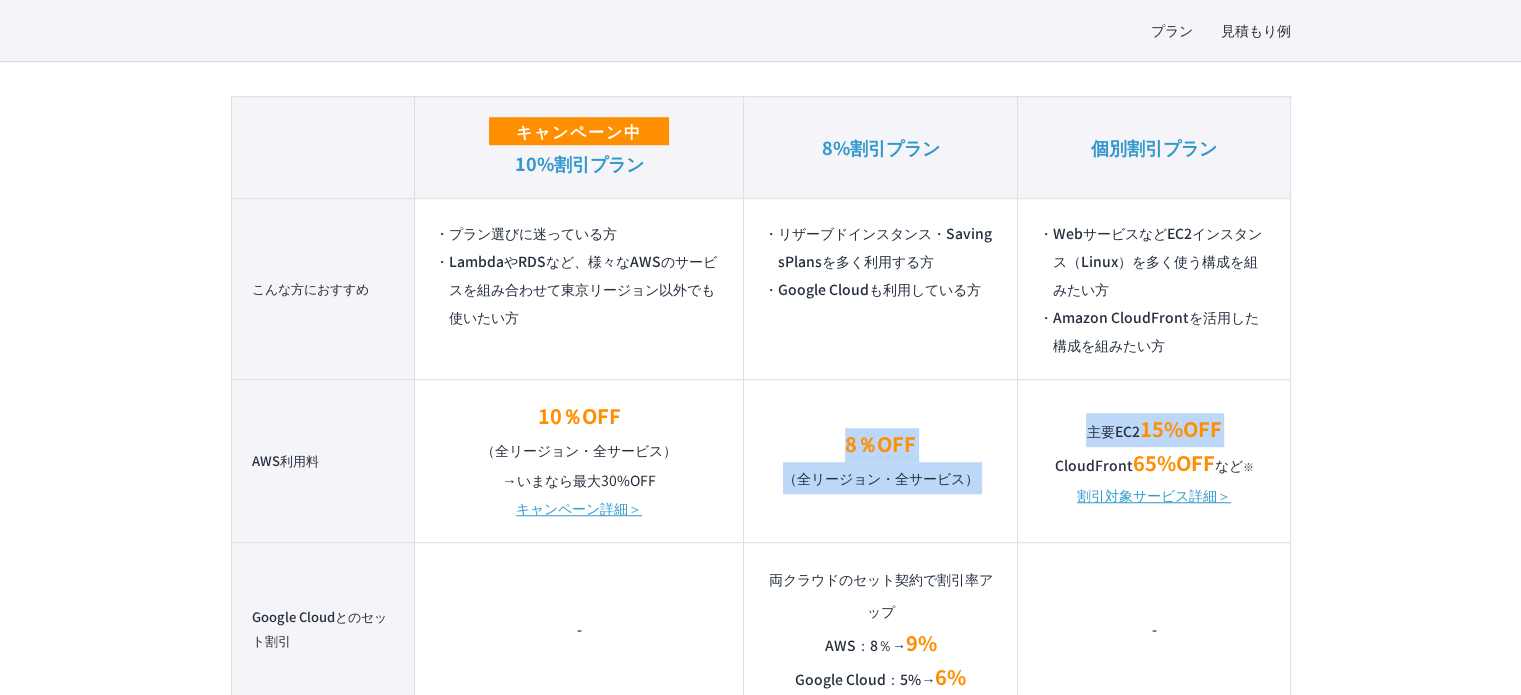 drag, startPoint x: 822, startPoint y: 443, endPoint x: 1024, endPoint y: 448, distance: 202.06187 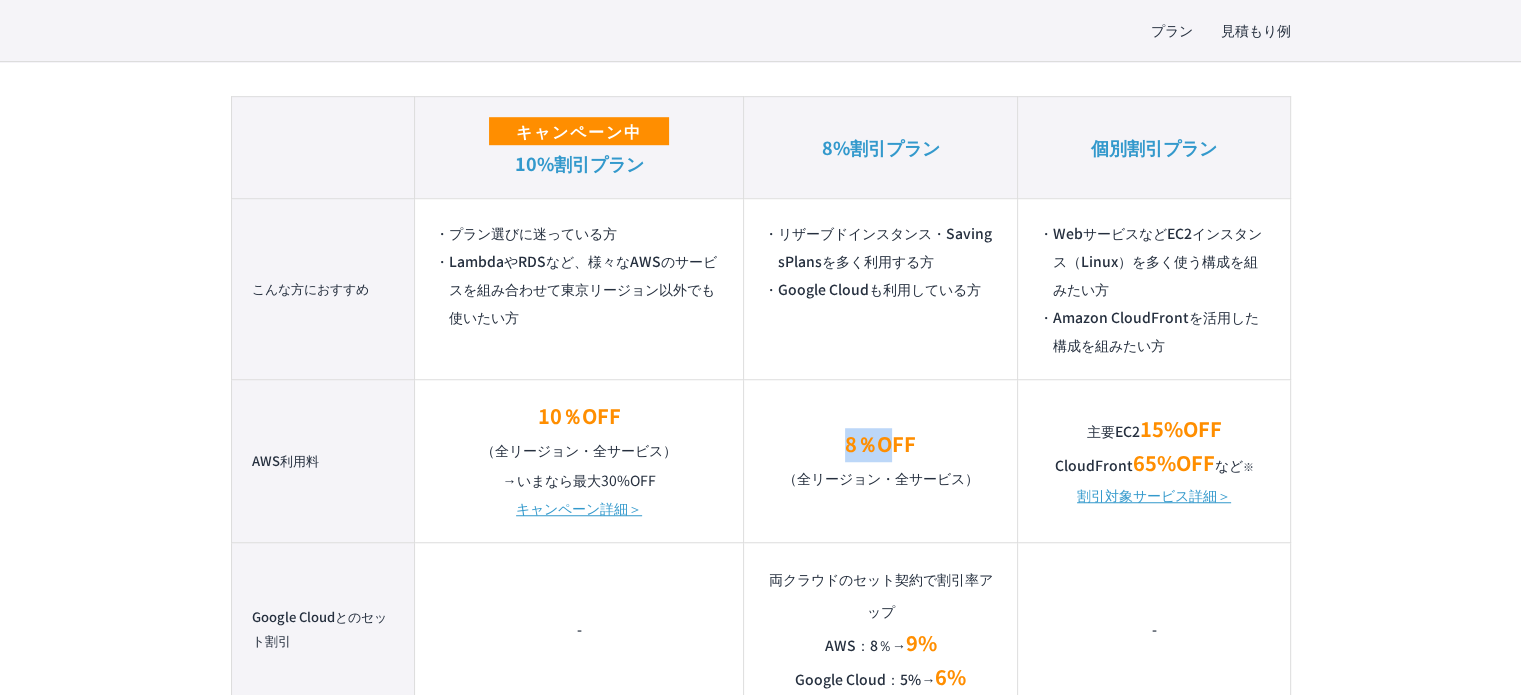 drag, startPoint x: 836, startPoint y: 442, endPoint x: 922, endPoint y: 442, distance: 86 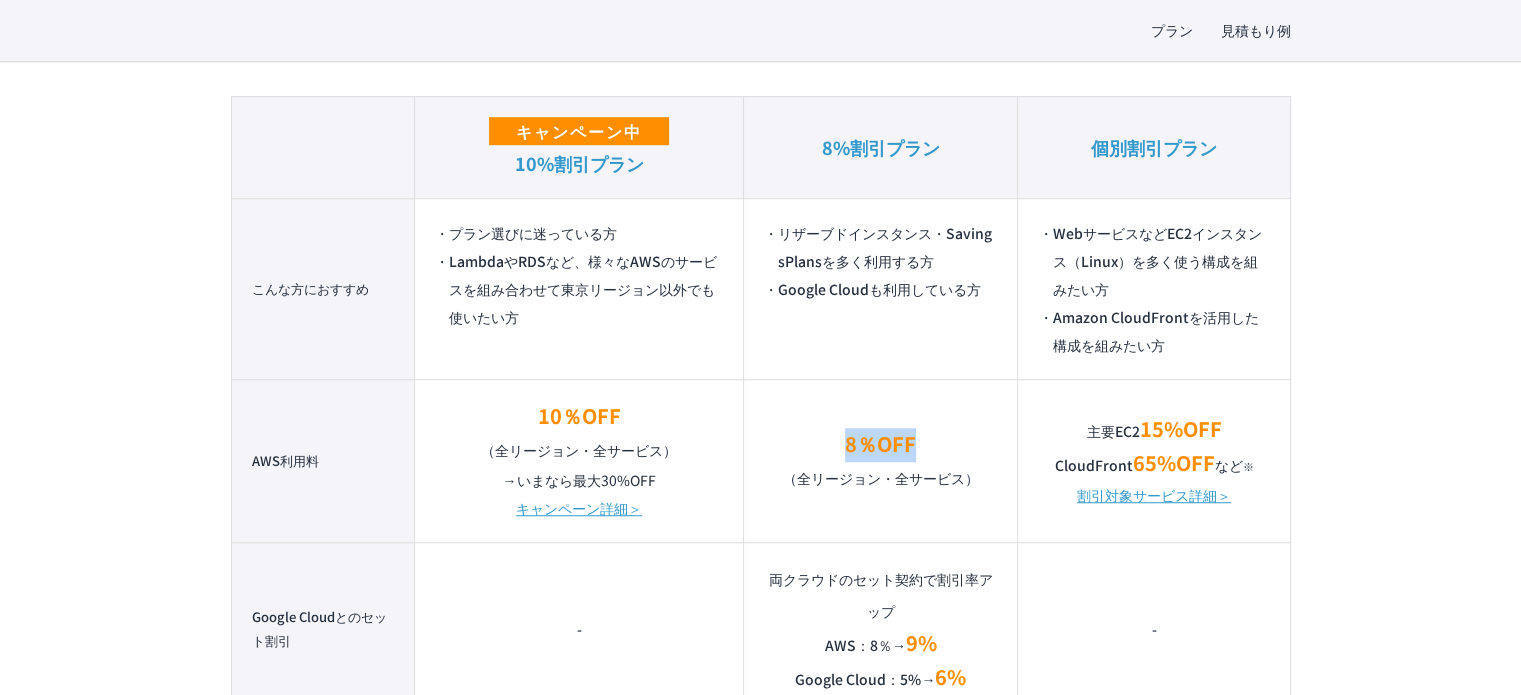 click on "8％OFF （全リージョン・全サービス）" at bounding box center (880, 461) 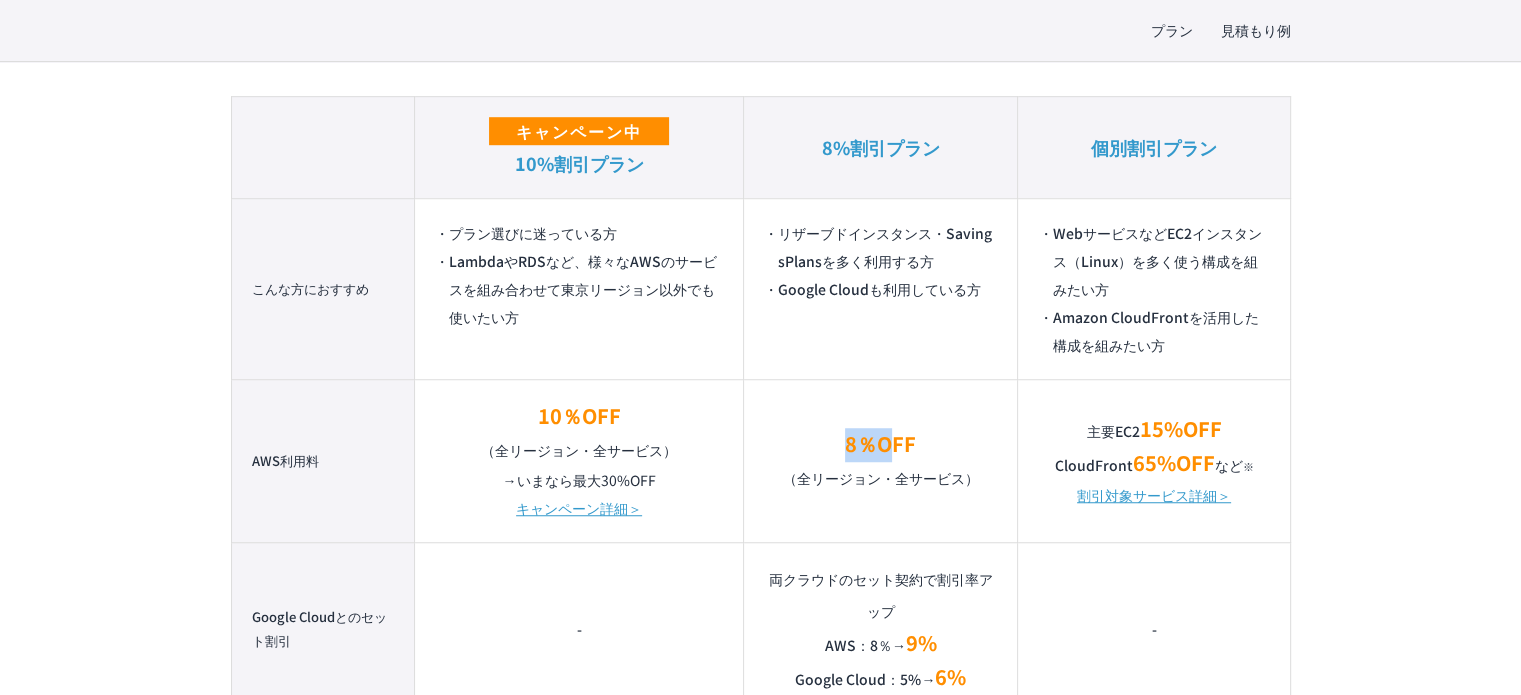 drag, startPoint x: 805, startPoint y: 444, endPoint x: 936, endPoint y: 444, distance: 131 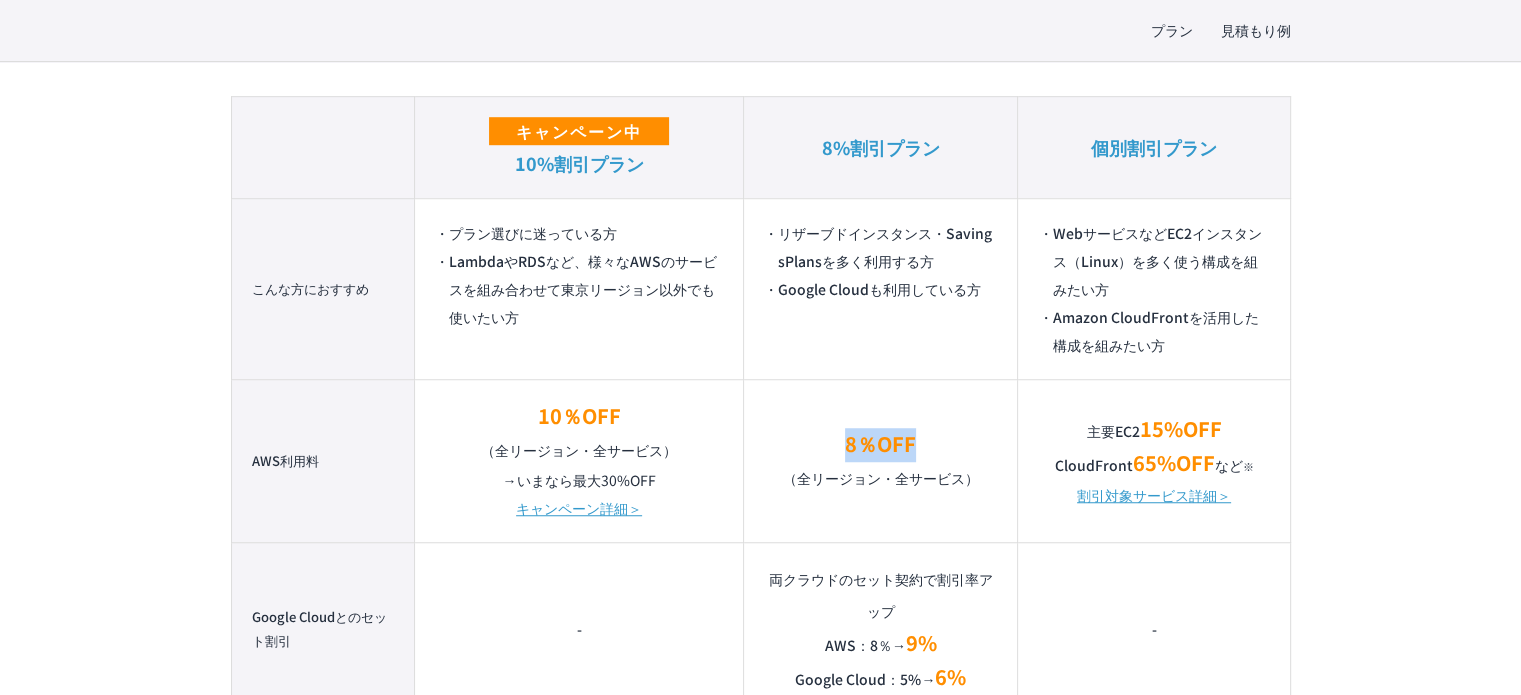 click on "8％OFF （全リージョン・全サービス）" at bounding box center (880, 461) 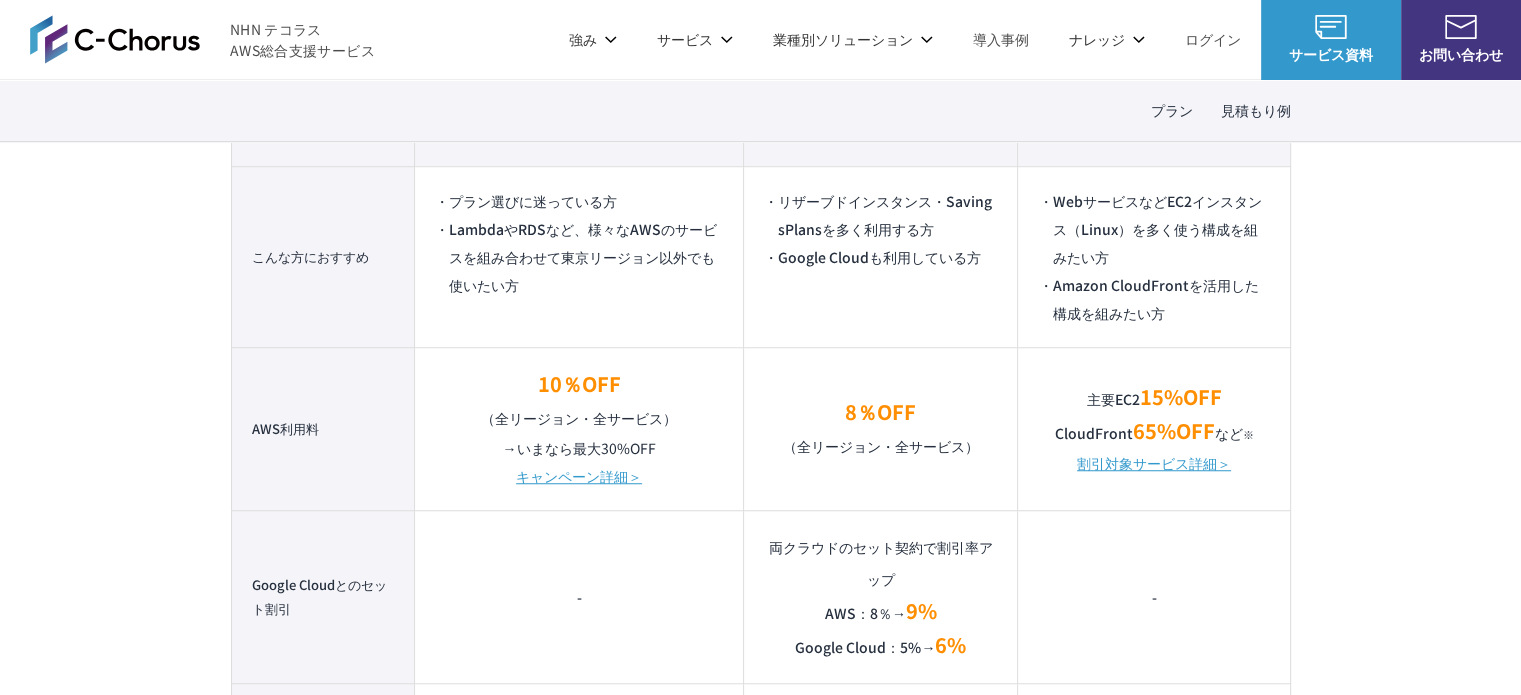 scroll, scrollTop: 1400, scrollLeft: 0, axis: vertical 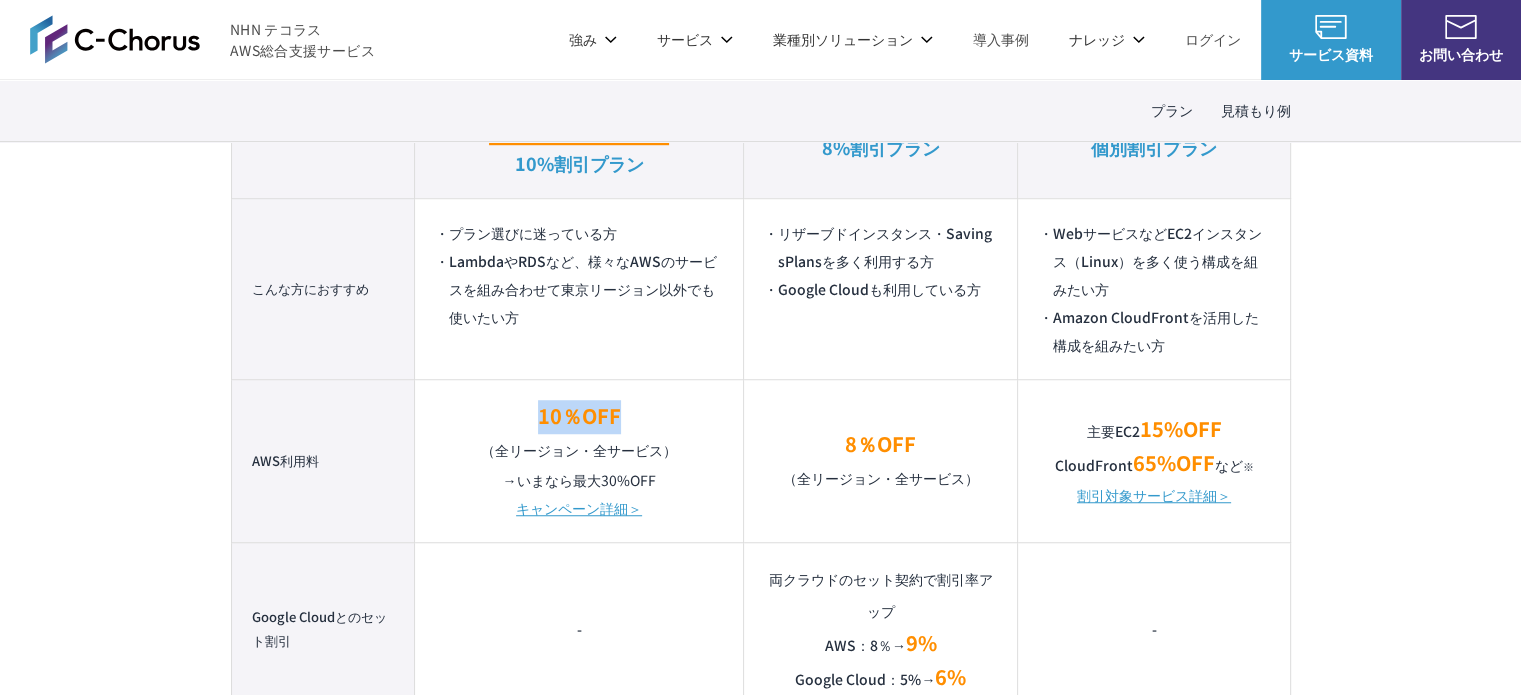 drag, startPoint x: 528, startPoint y: 420, endPoint x: 666, endPoint y: 414, distance: 138.13037 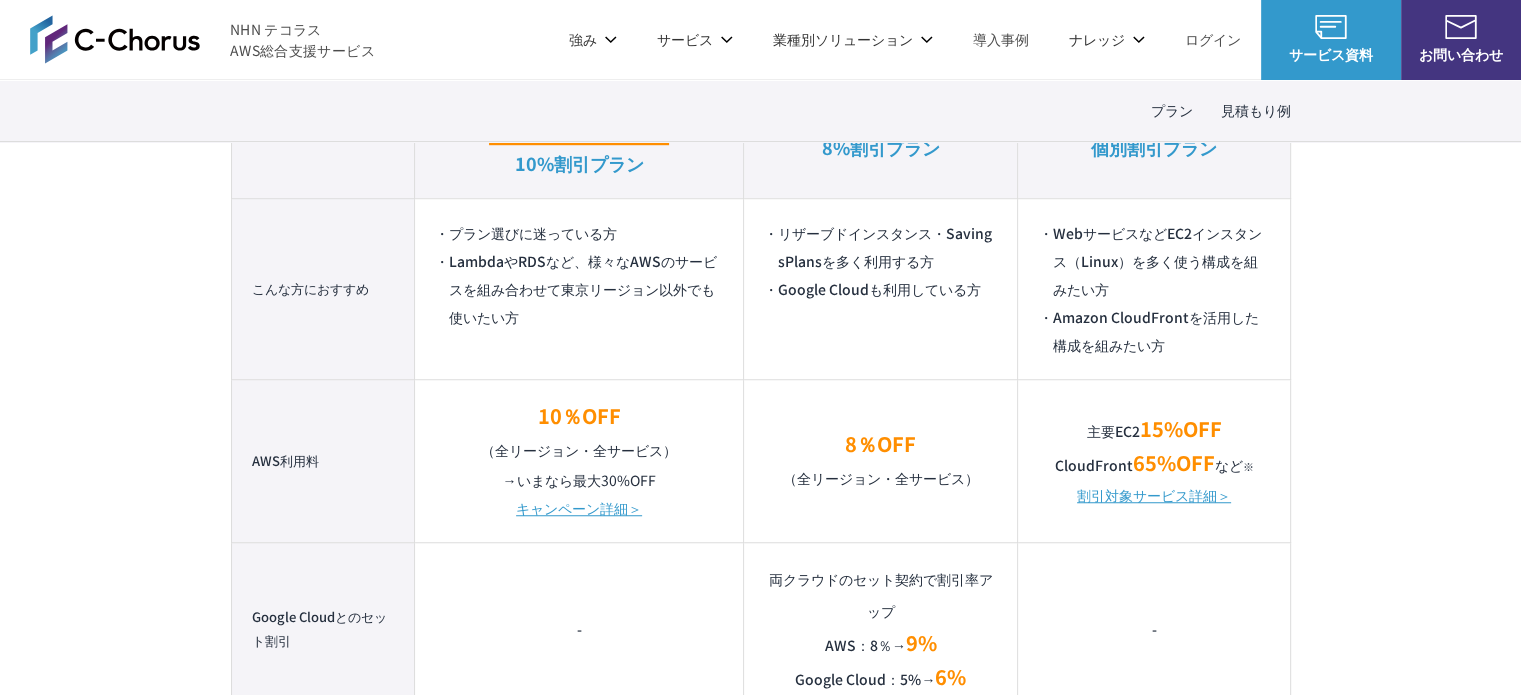 scroll, scrollTop: 1300, scrollLeft: 0, axis: vertical 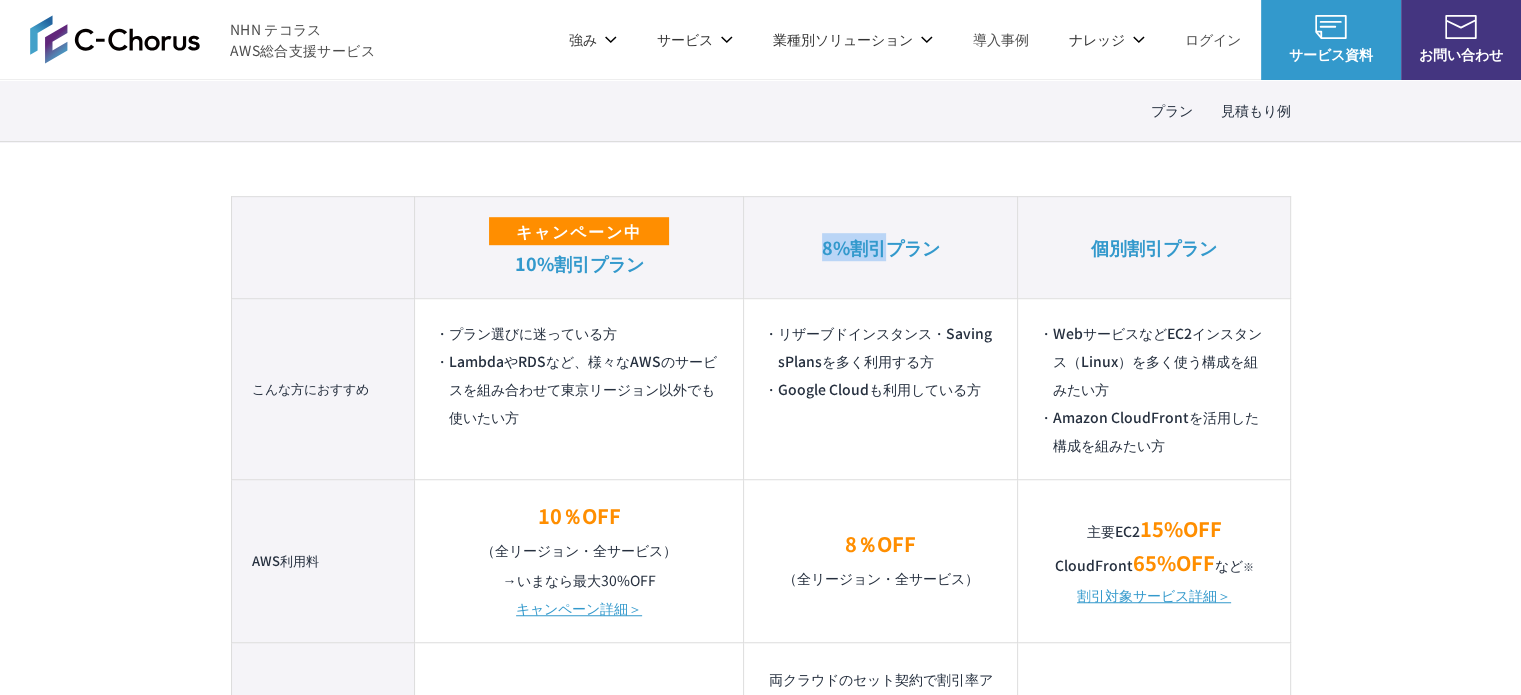drag, startPoint x: 816, startPoint y: 251, endPoint x: 883, endPoint y: 253, distance: 67.02985 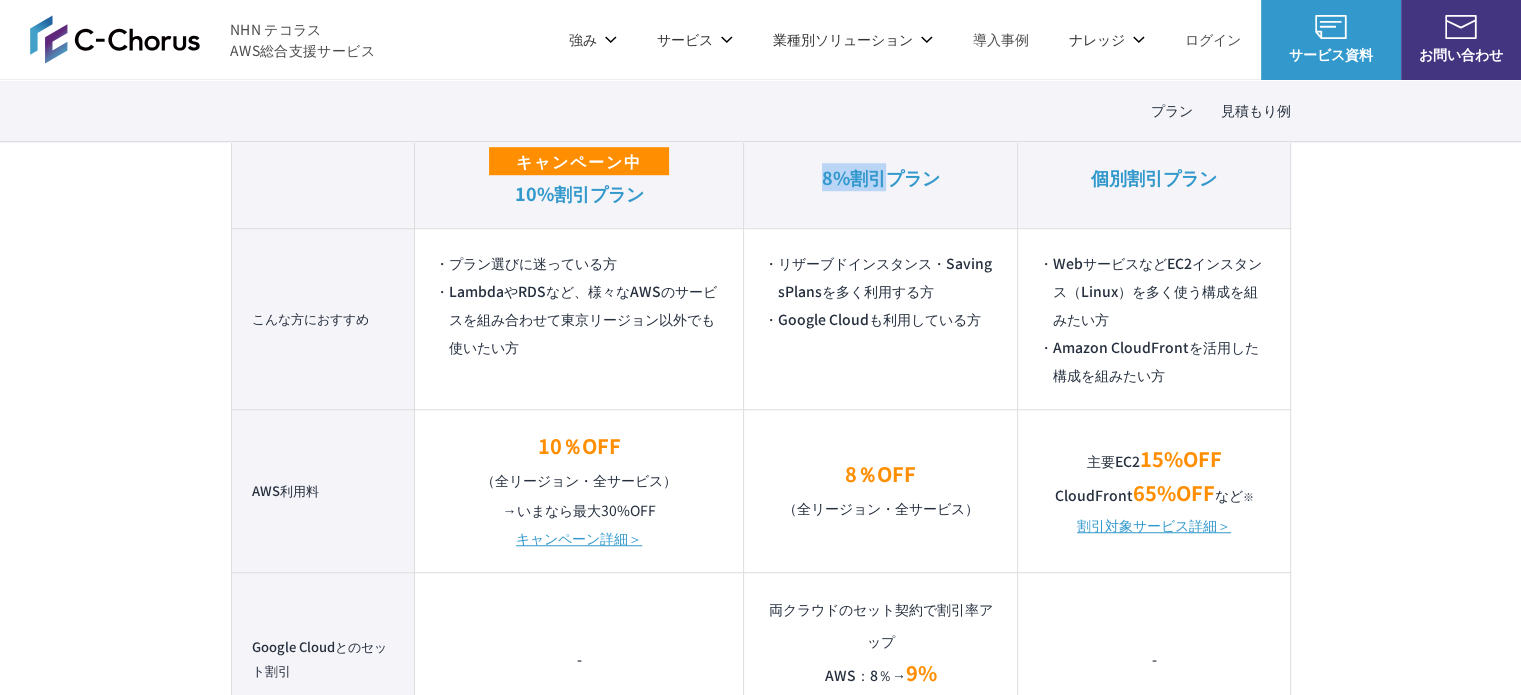 scroll, scrollTop: 1400, scrollLeft: 0, axis: vertical 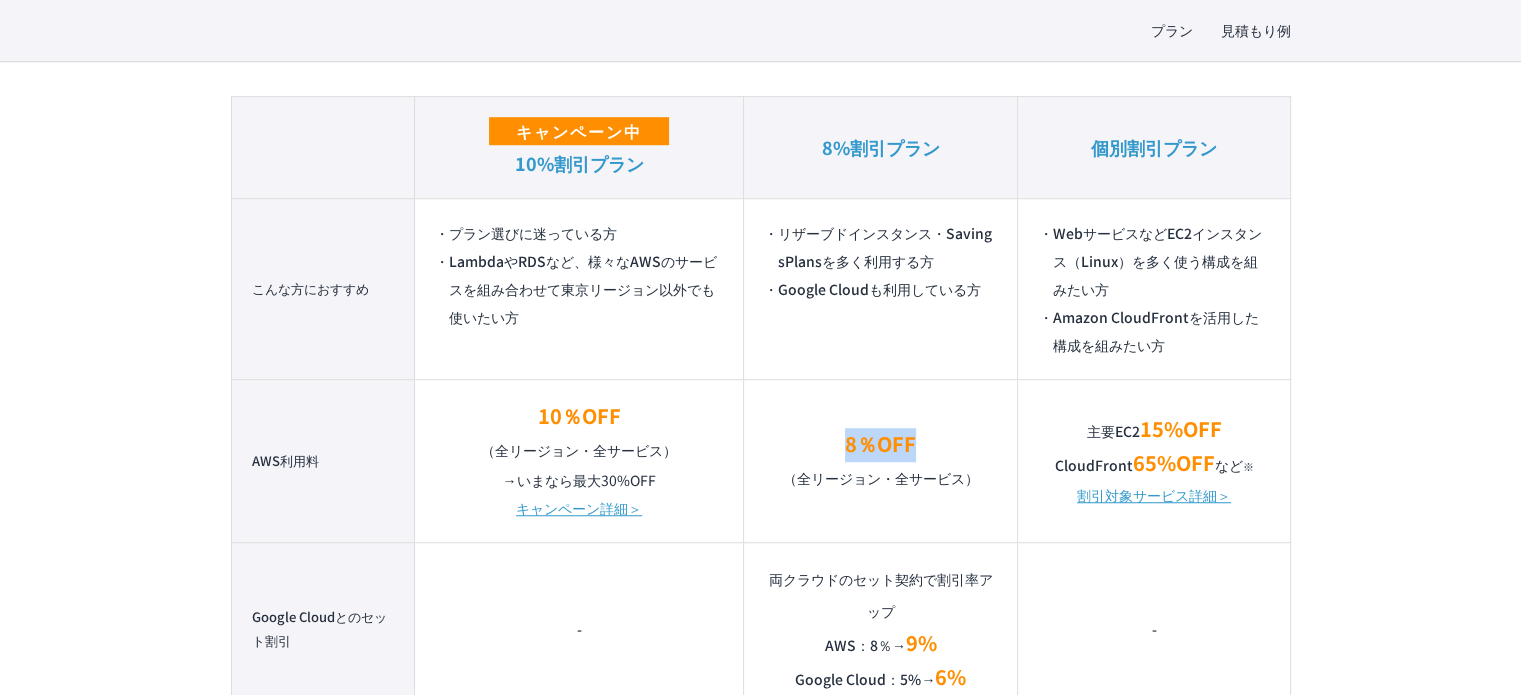 drag, startPoint x: 836, startPoint y: 437, endPoint x: 962, endPoint y: 431, distance: 126.14278 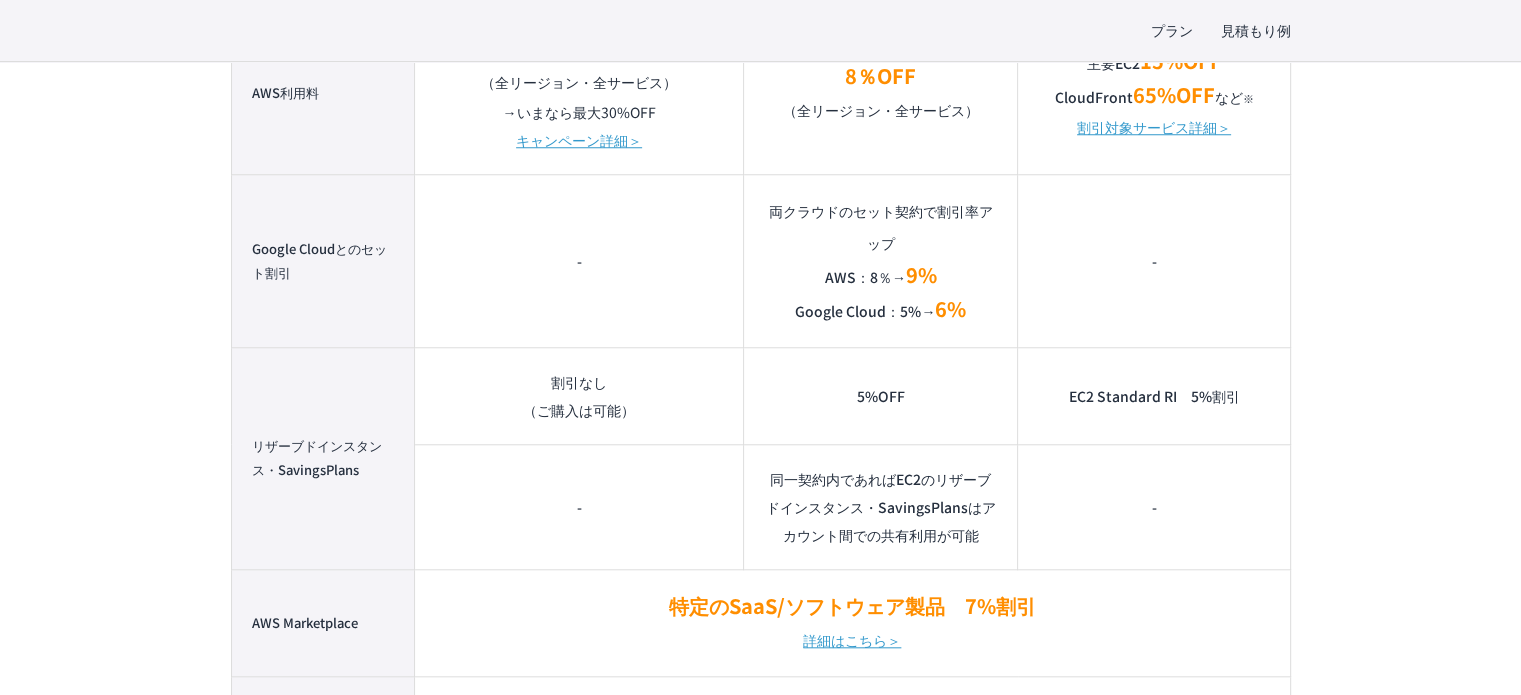 scroll, scrollTop: 1800, scrollLeft: 0, axis: vertical 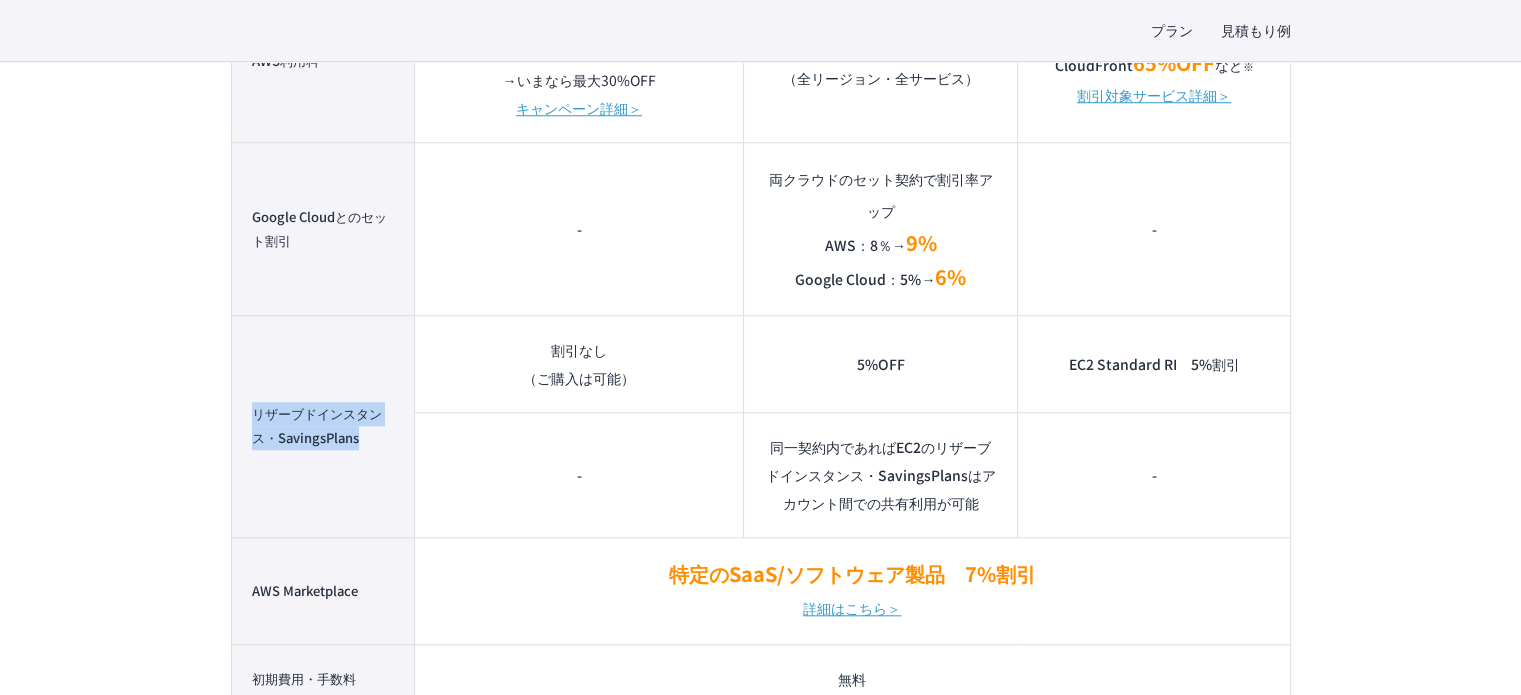drag, startPoint x: 252, startPoint y: 417, endPoint x: 415, endPoint y: 438, distance: 164.3472 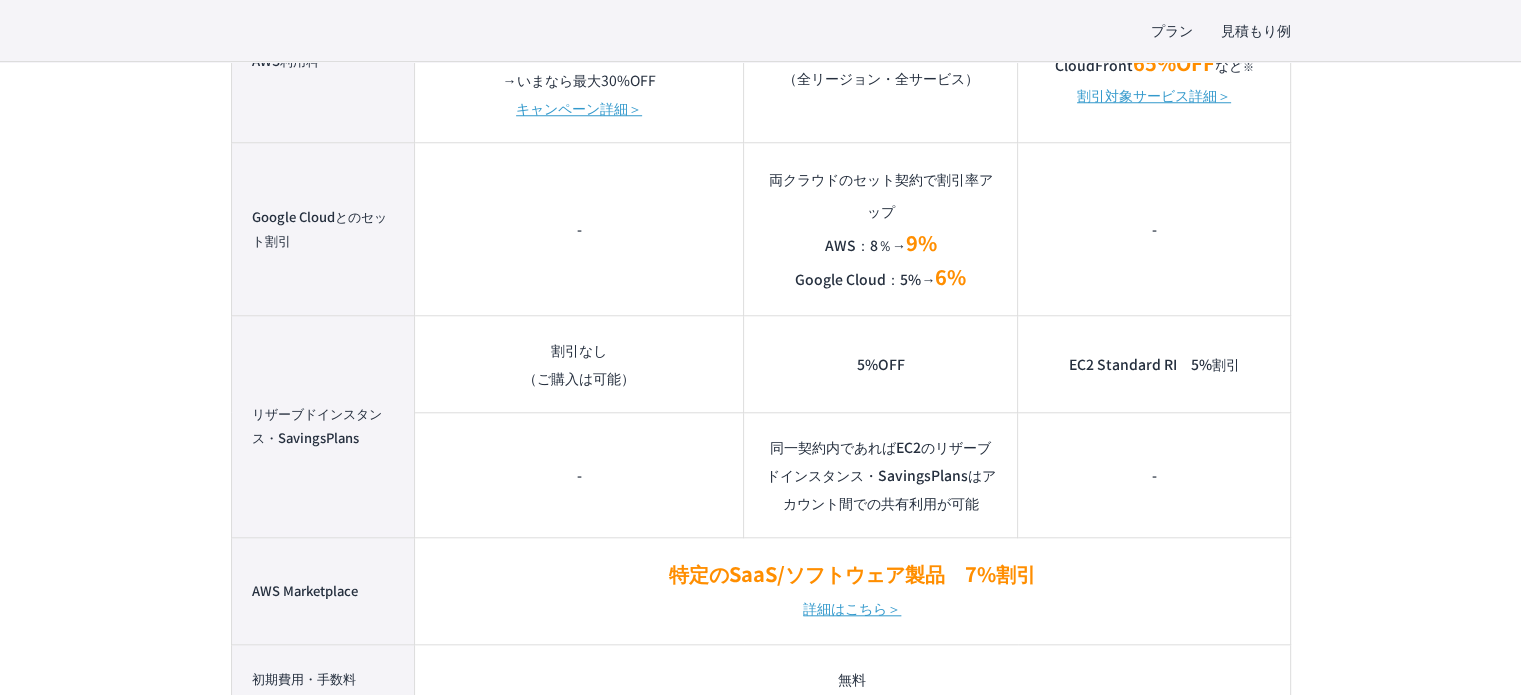 click on "5%OFF" at bounding box center (881, 363) 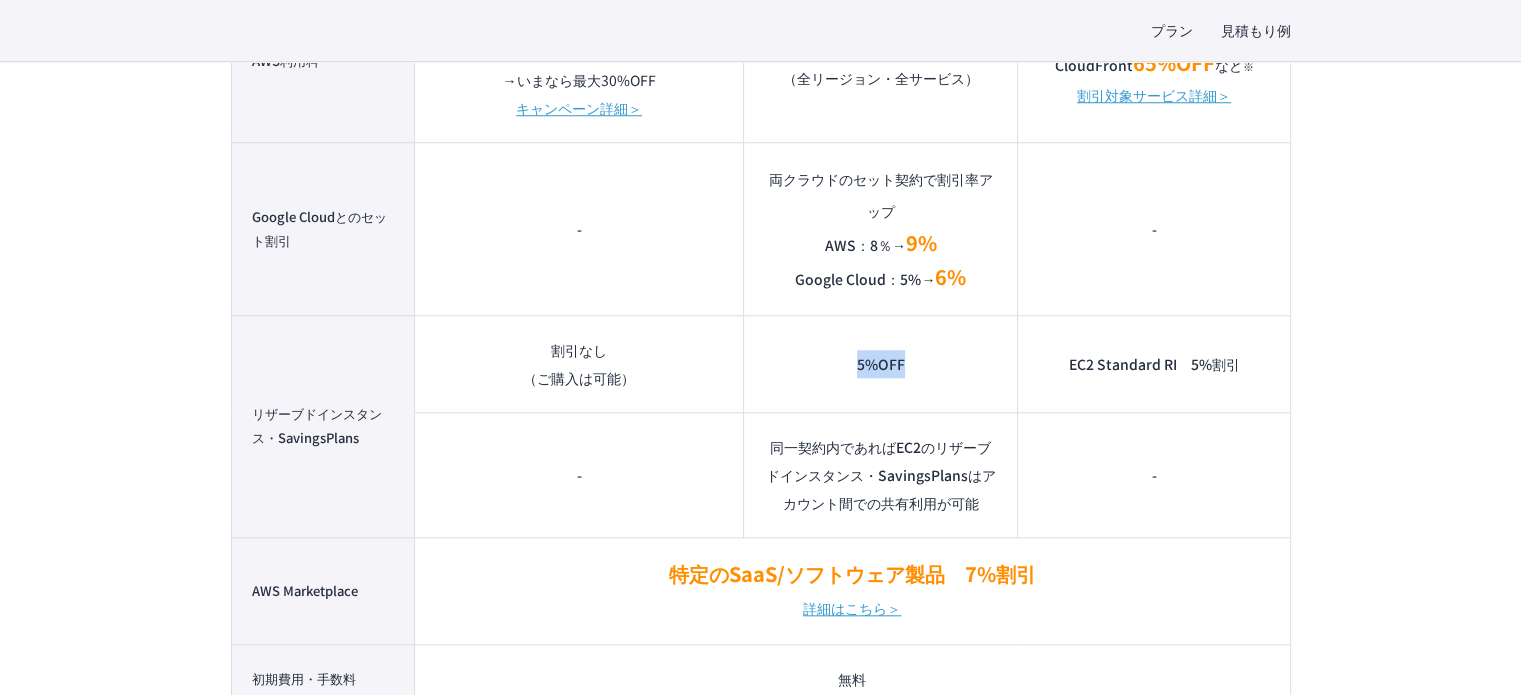 drag, startPoint x: 805, startPoint y: 367, endPoint x: 924, endPoint y: 366, distance: 119.0042 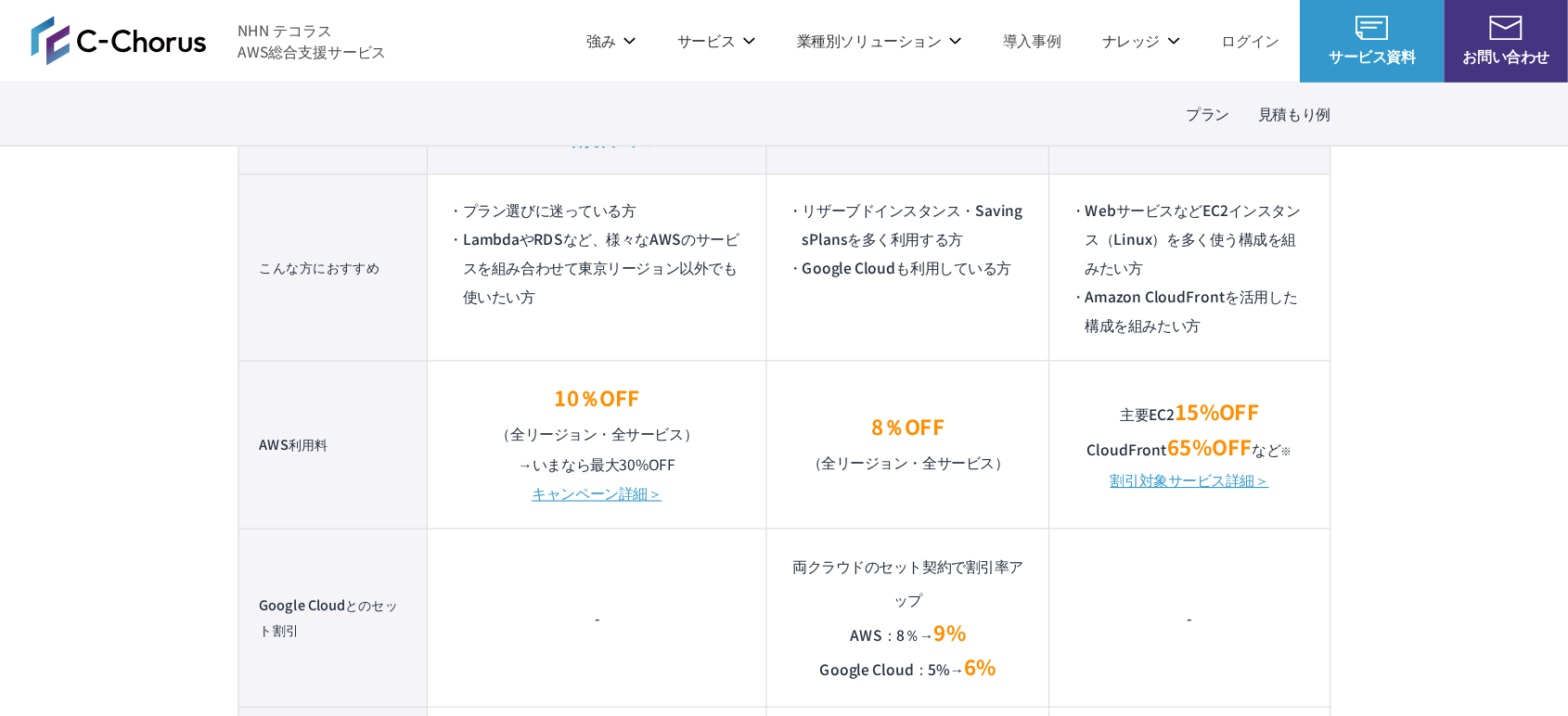 scroll, scrollTop: 1298, scrollLeft: 0, axis: vertical 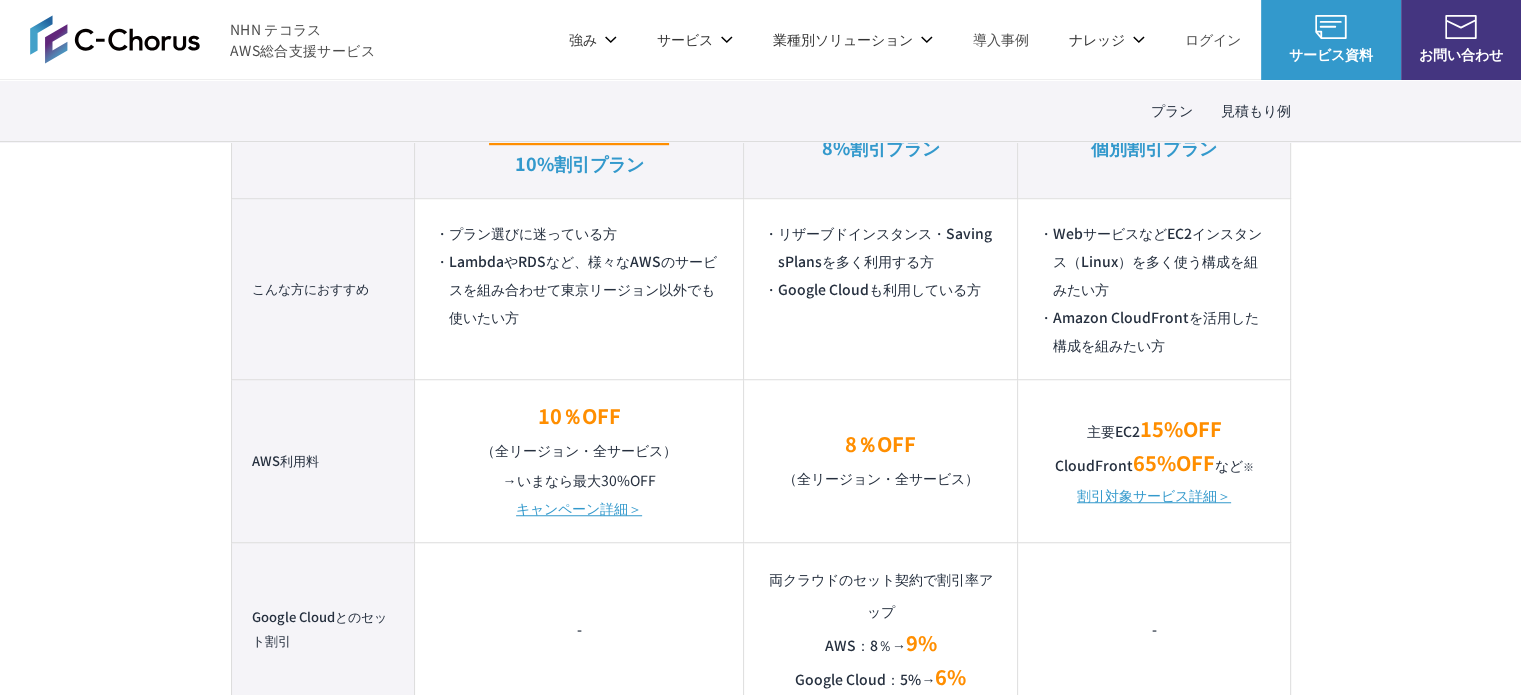 click on "リザーブドインスタンス・SavingsPlansを多く利用する方
Google Cloudも利用している方" at bounding box center [881, 288] 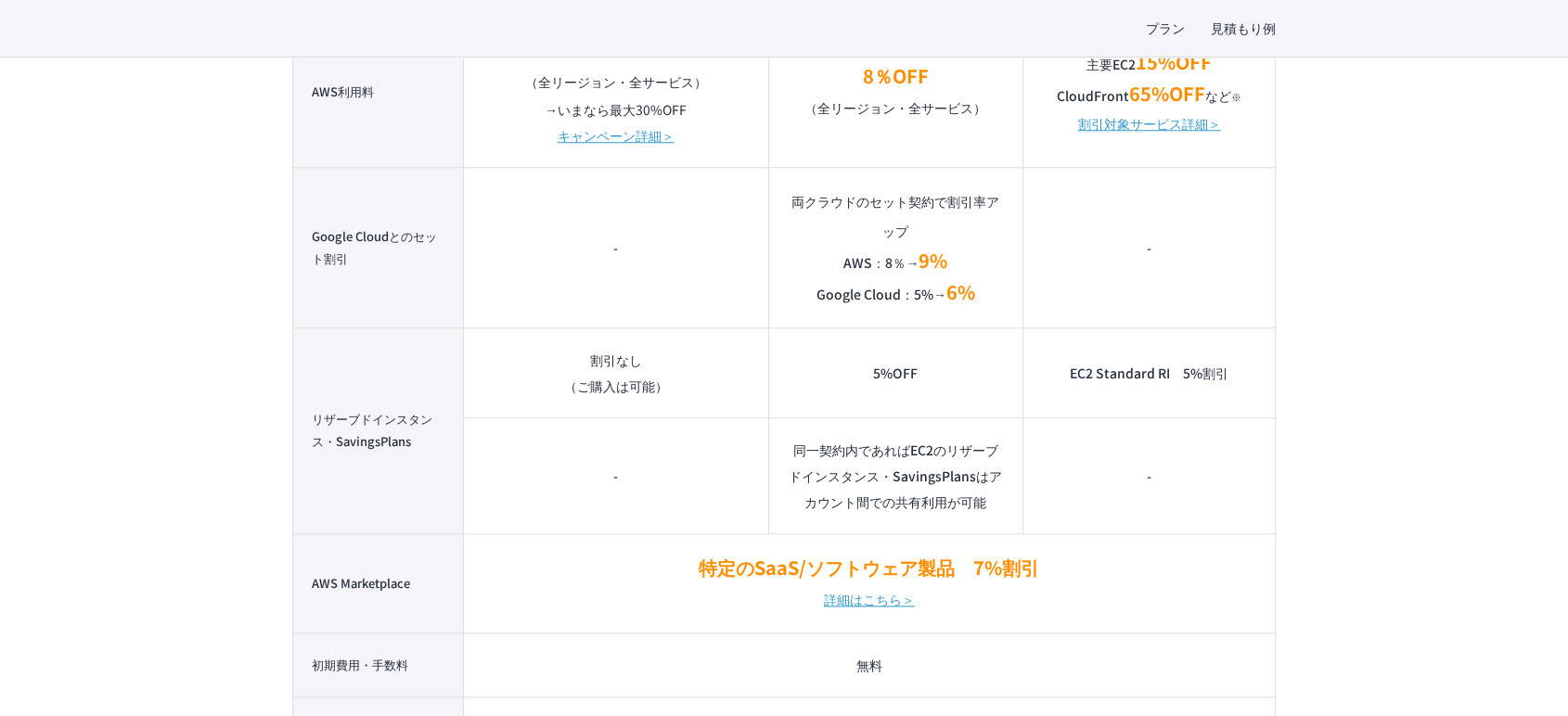 scroll, scrollTop: 1737, scrollLeft: 0, axis: vertical 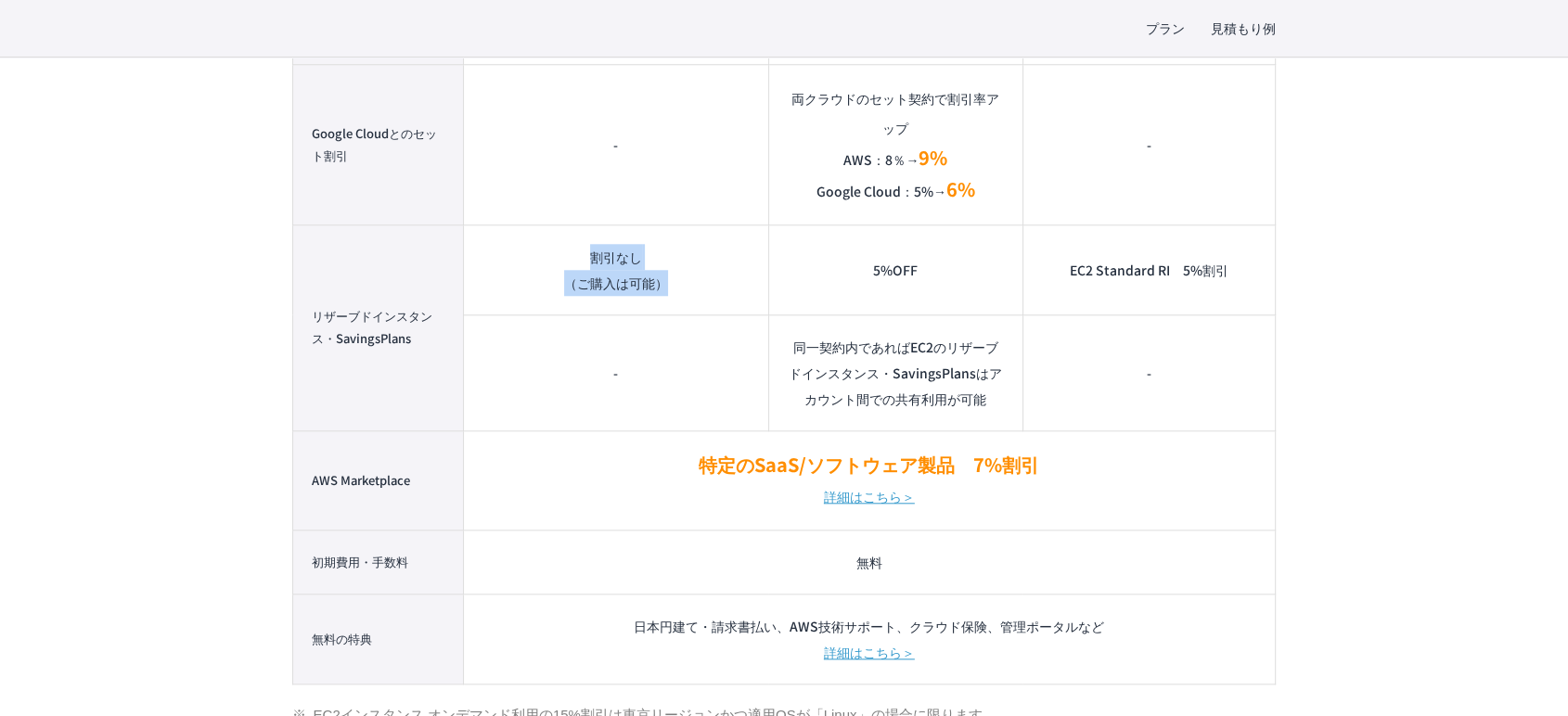drag, startPoint x: 658, startPoint y: 268, endPoint x: 688, endPoint y: 286, distance: 34.985711 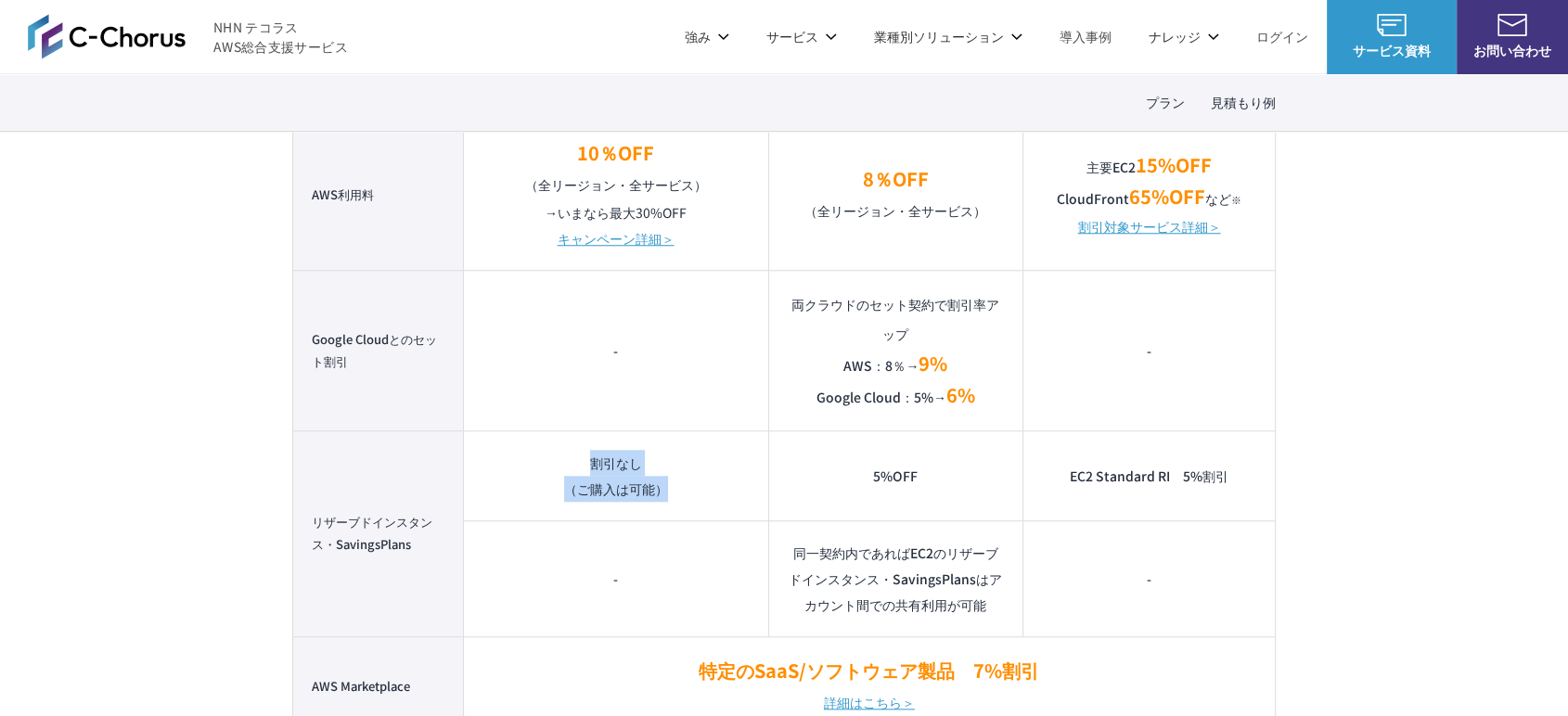 scroll, scrollTop: 1222, scrollLeft: 0, axis: vertical 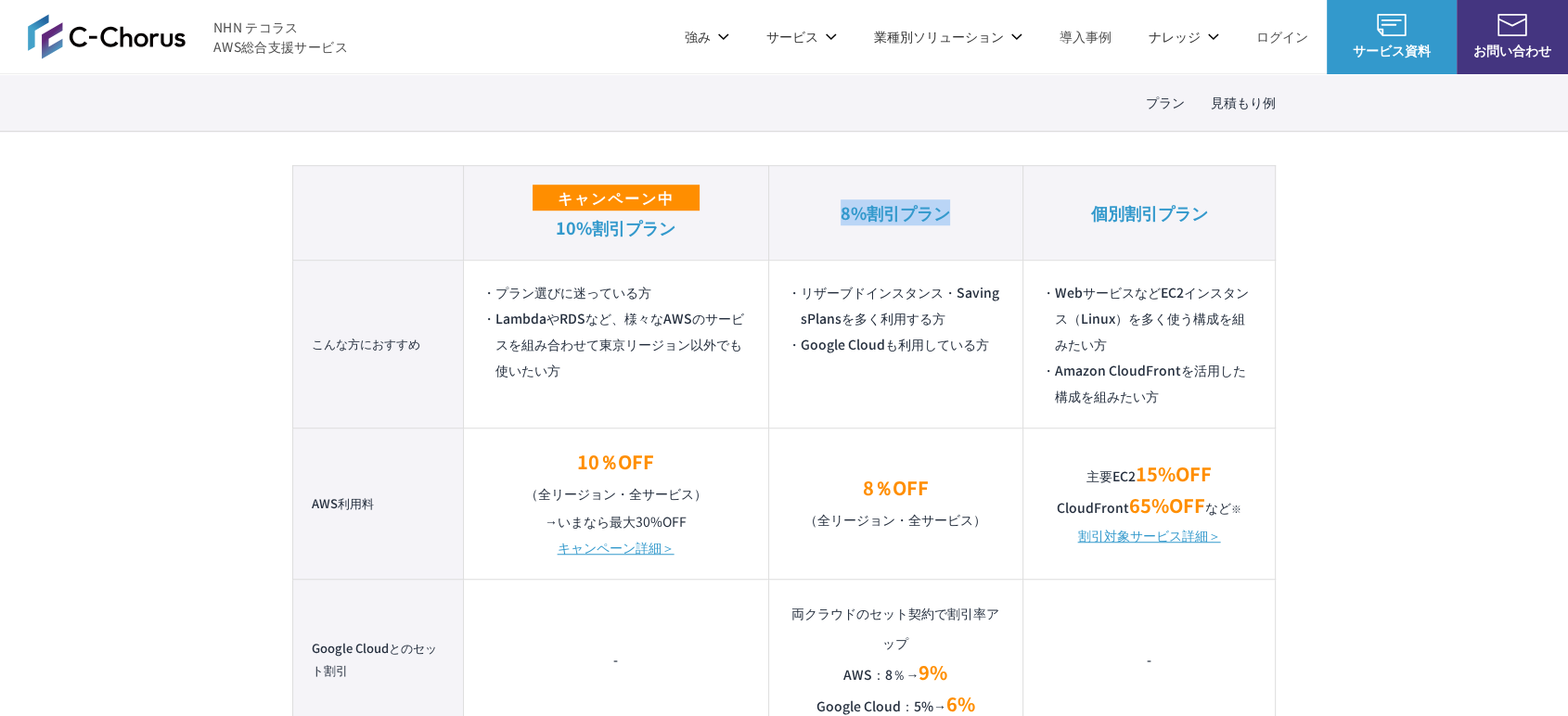 drag, startPoint x: 959, startPoint y: 219, endPoint x: 1009, endPoint y: 221, distance: 50.039984 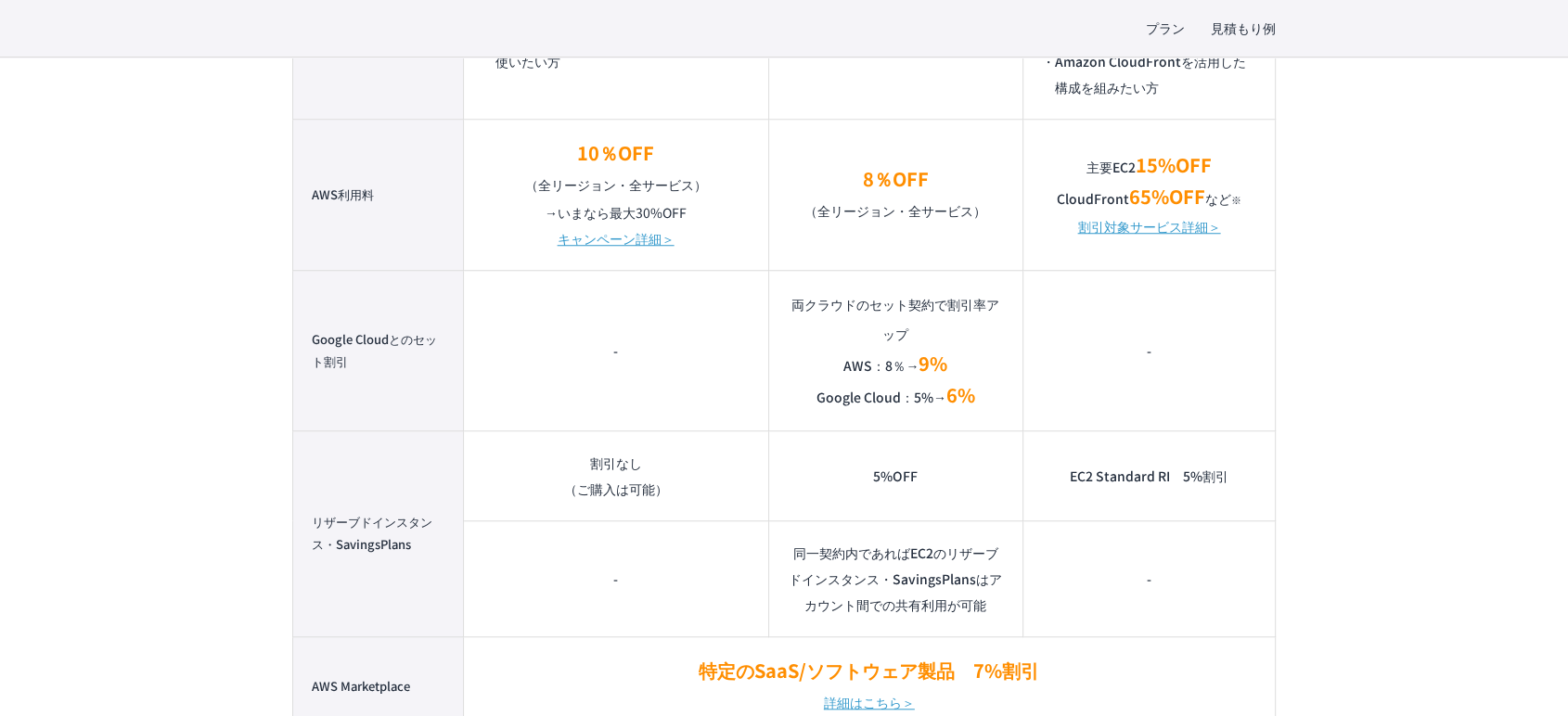 scroll, scrollTop: 1737, scrollLeft: 0, axis: vertical 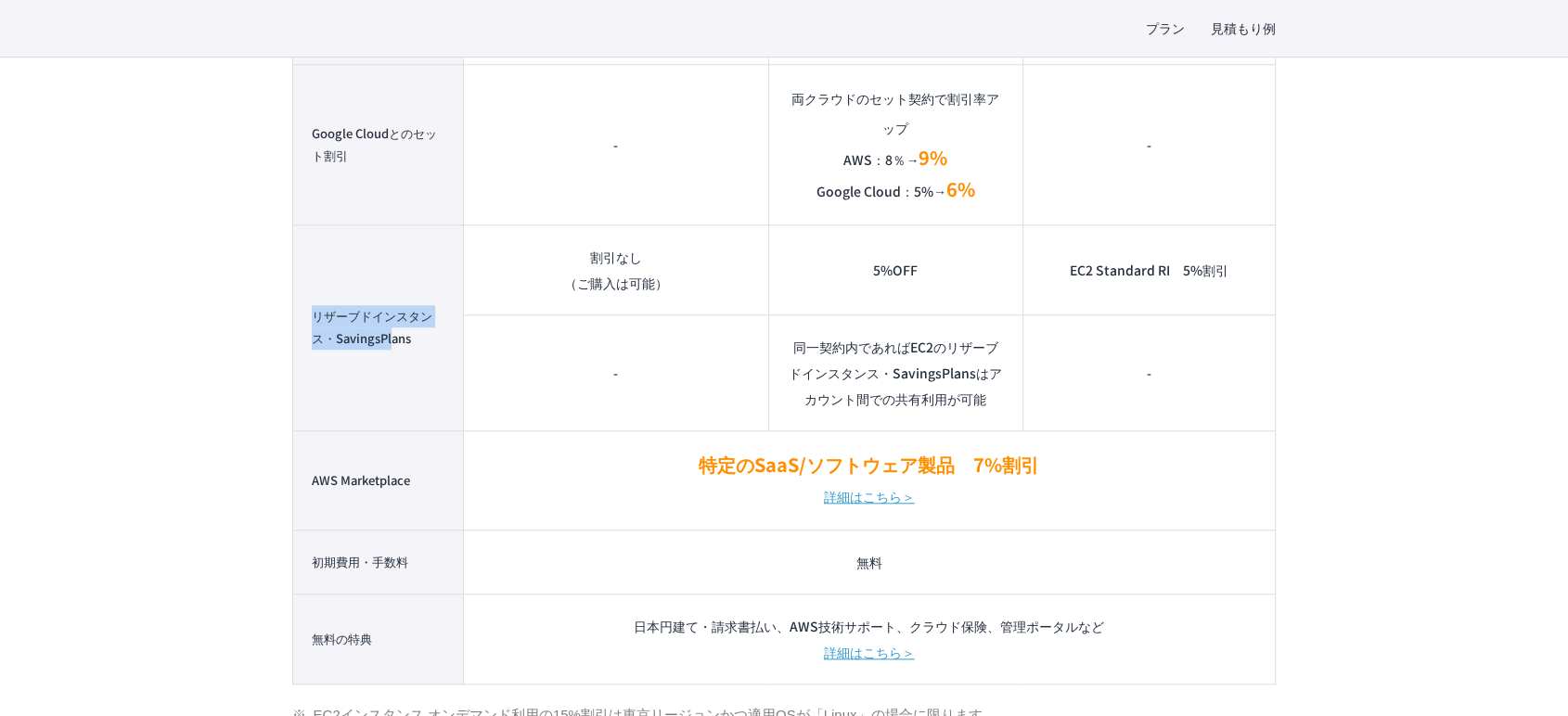 drag, startPoint x: 315, startPoint y: 319, endPoint x: 412, endPoint y: 343, distance: 99.92497 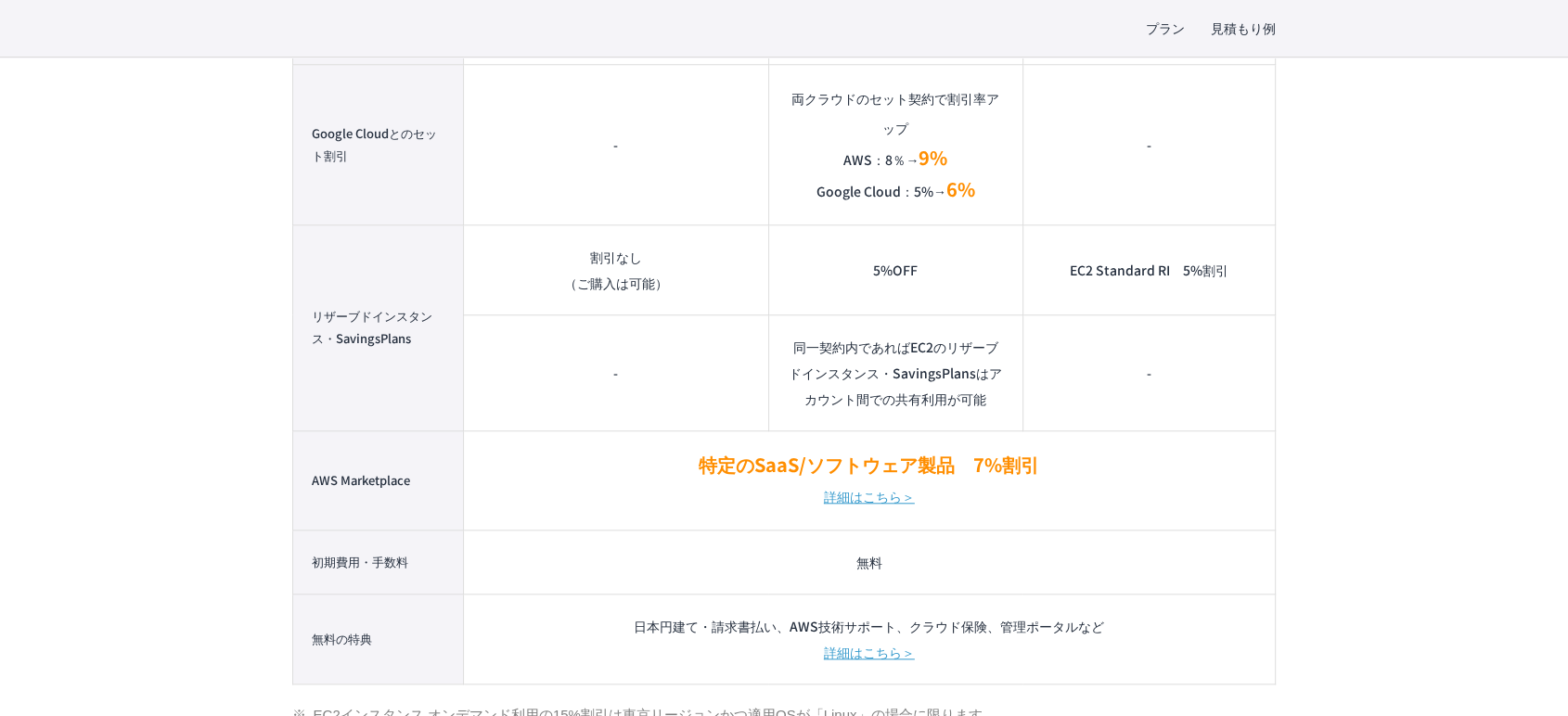 click on "リザーブドインスタンス・SavingsPlans" at bounding box center [379, 327] 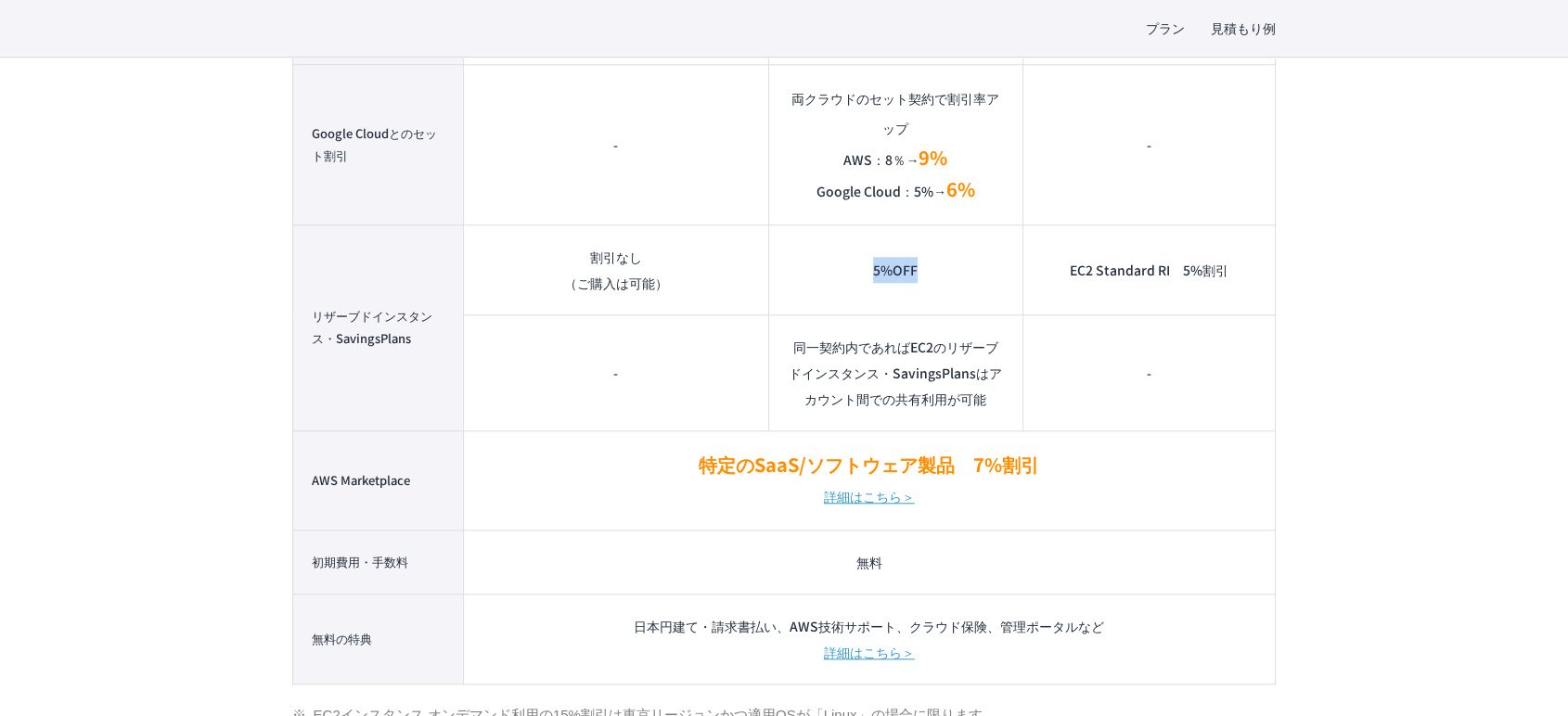 drag, startPoint x: 858, startPoint y: 273, endPoint x: 944, endPoint y: 278, distance: 86.14523 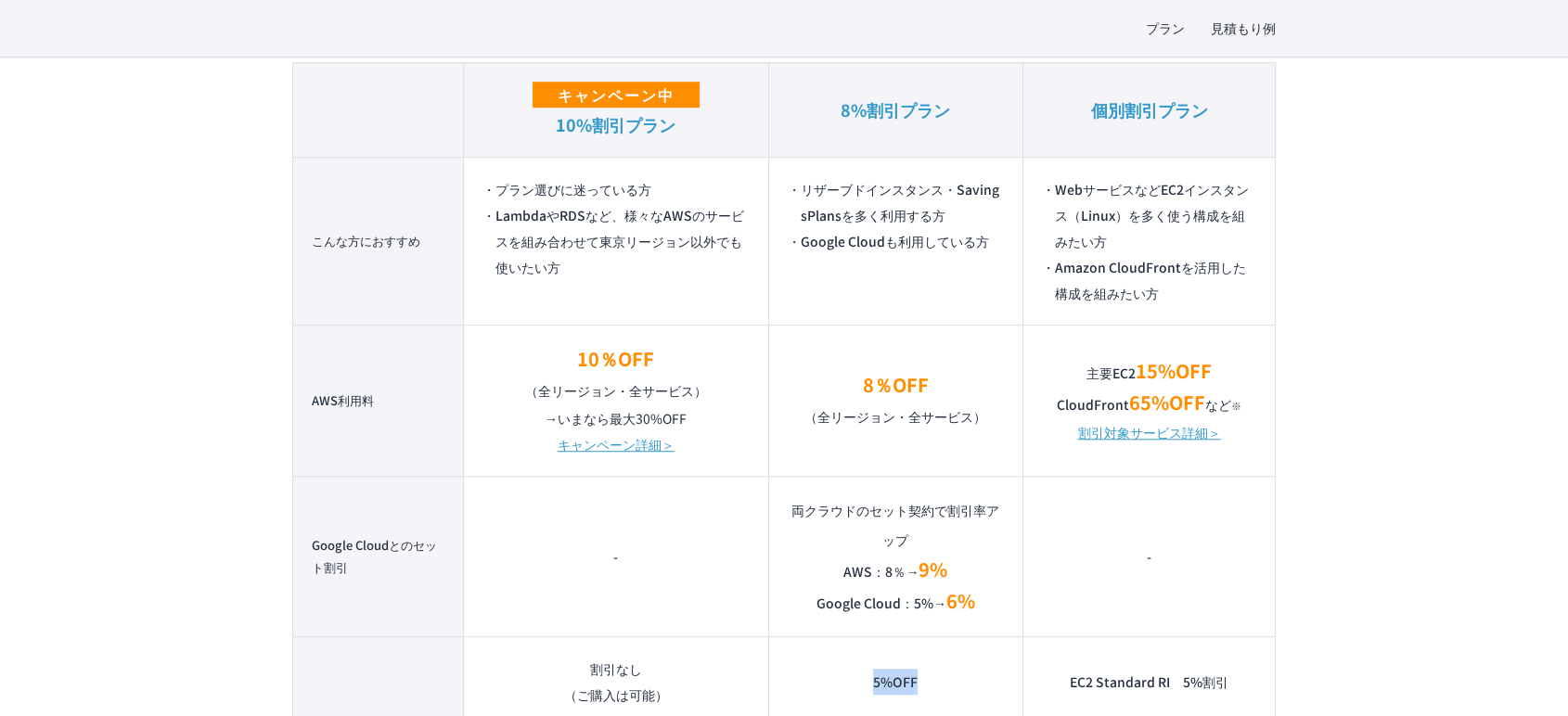 scroll, scrollTop: 1428, scrollLeft: 0, axis: vertical 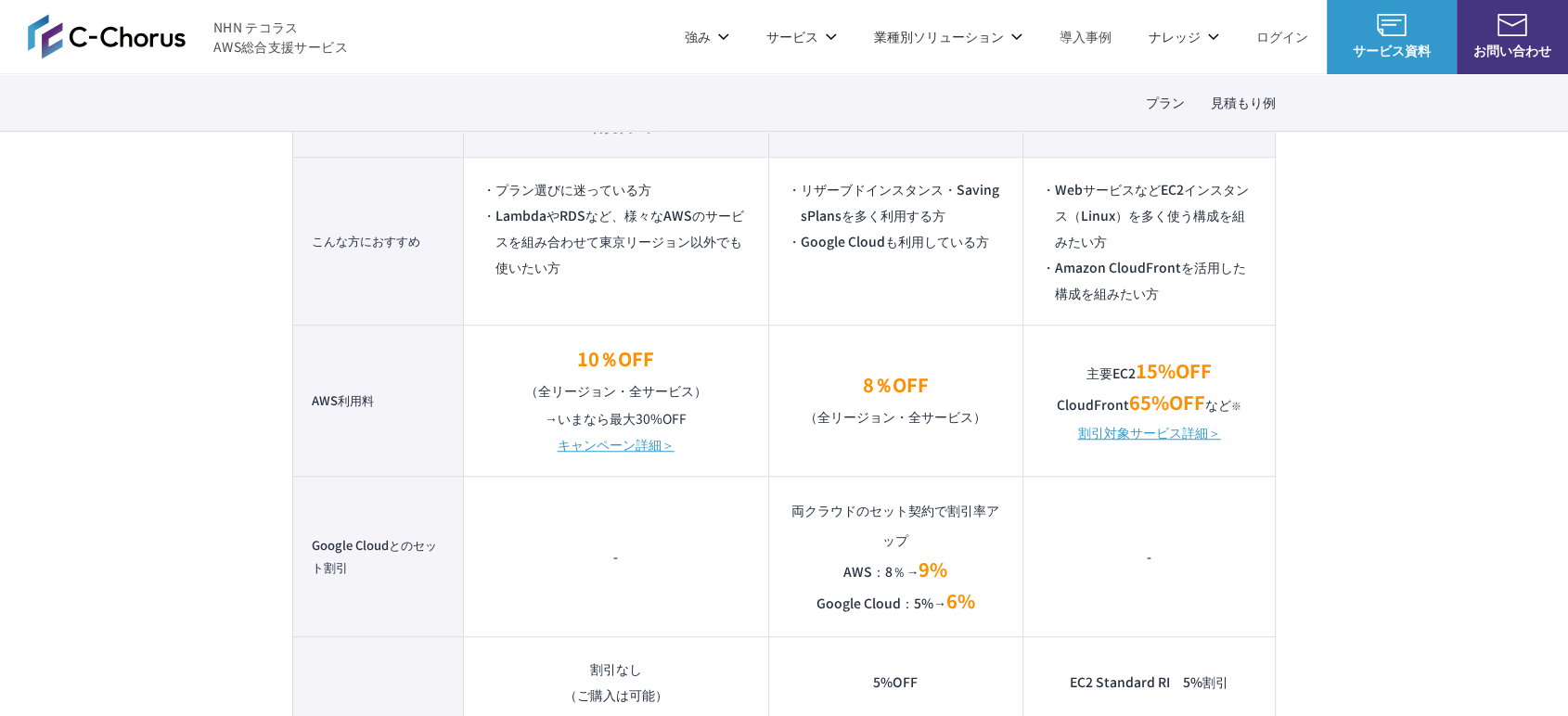 click on "プラン選びに迷っている方
LambdaやRDSなど、様々なAWSのサービスを組み合わせて東京リージョン以外でも使いたい方" at bounding box center (615, 240) 